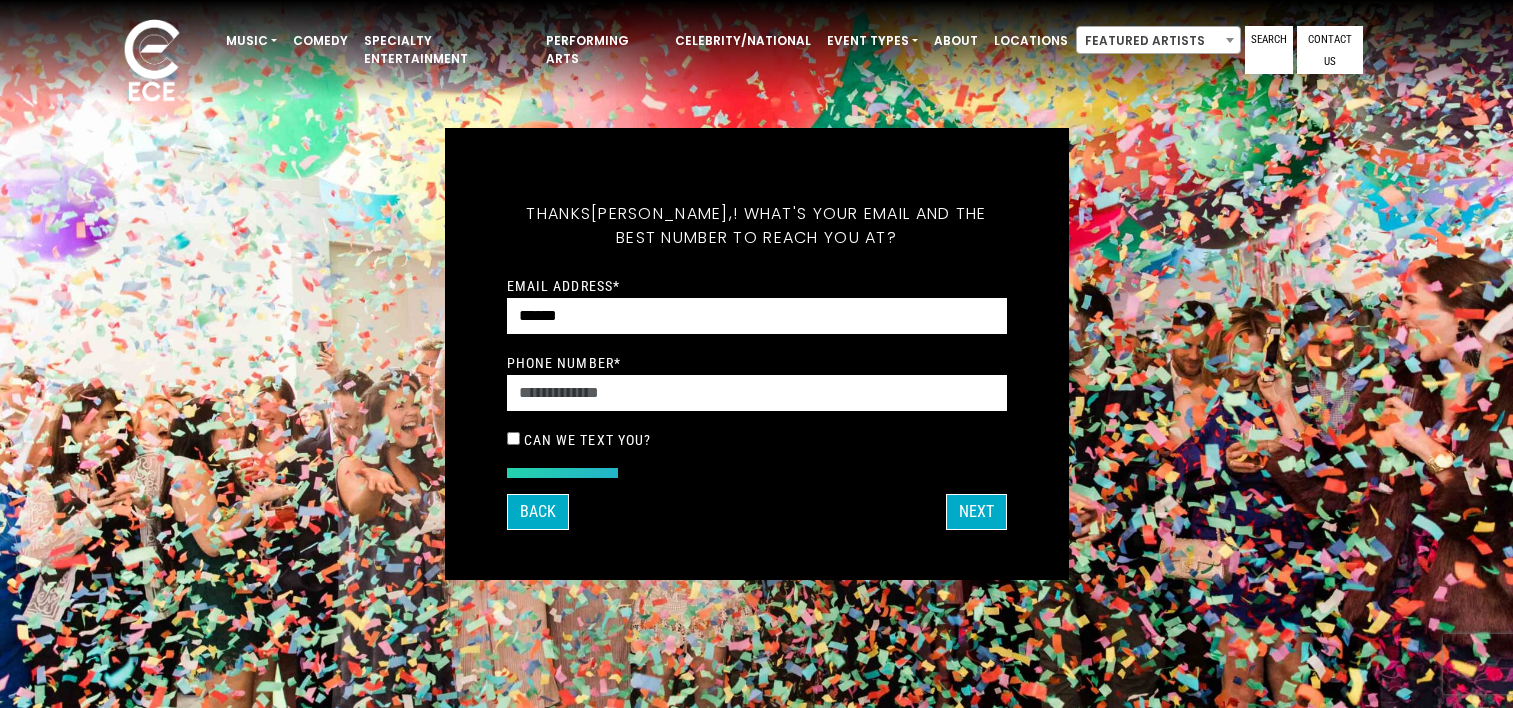 scroll, scrollTop: 0, scrollLeft: 0, axis: both 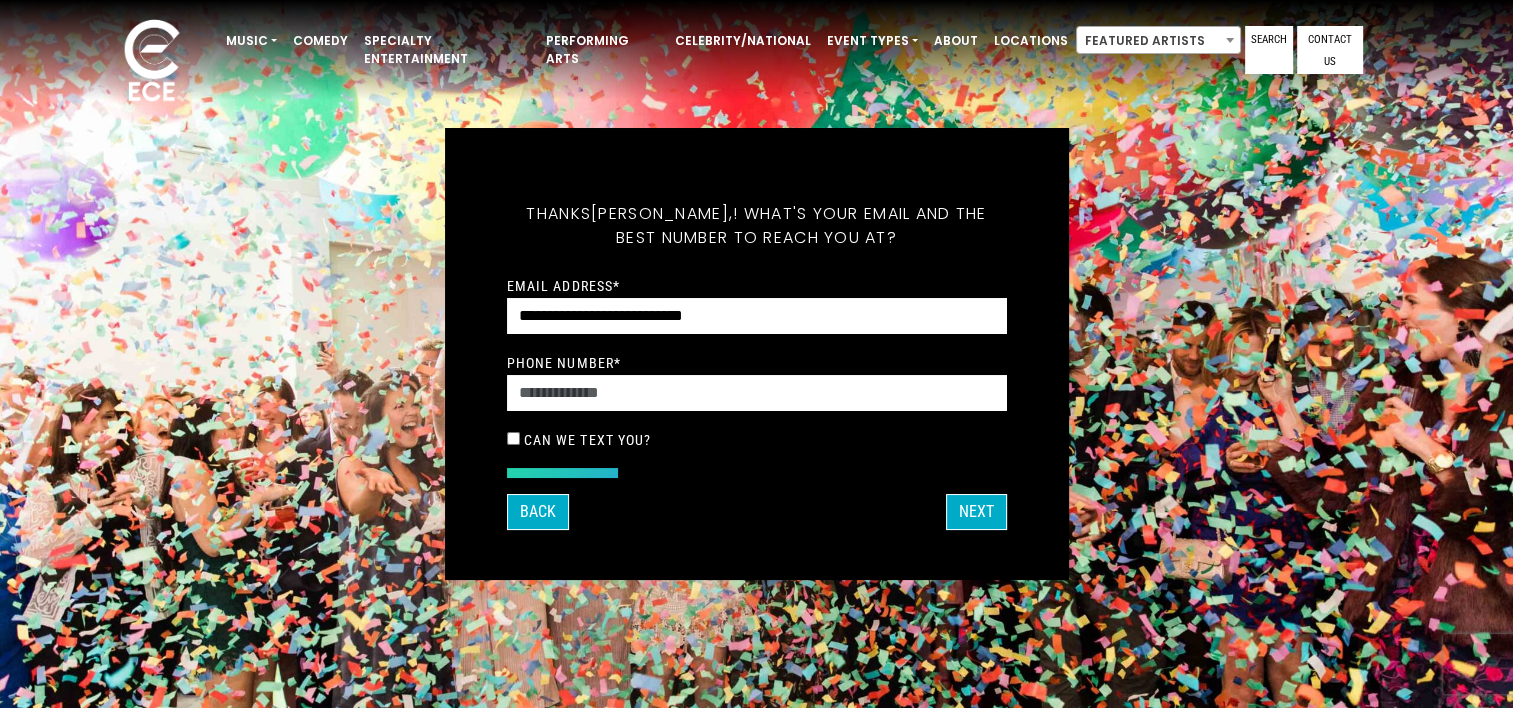 type on "**********" 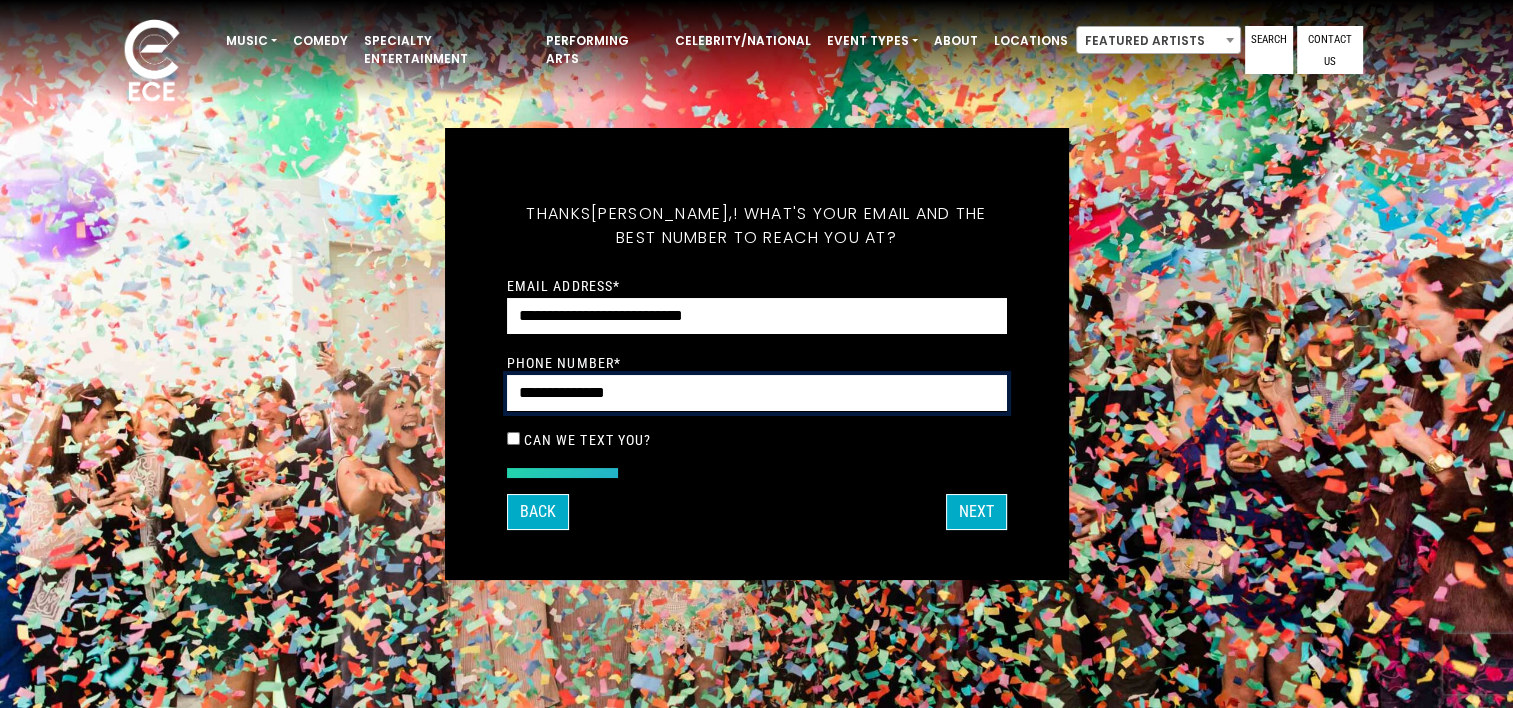 type on "**********" 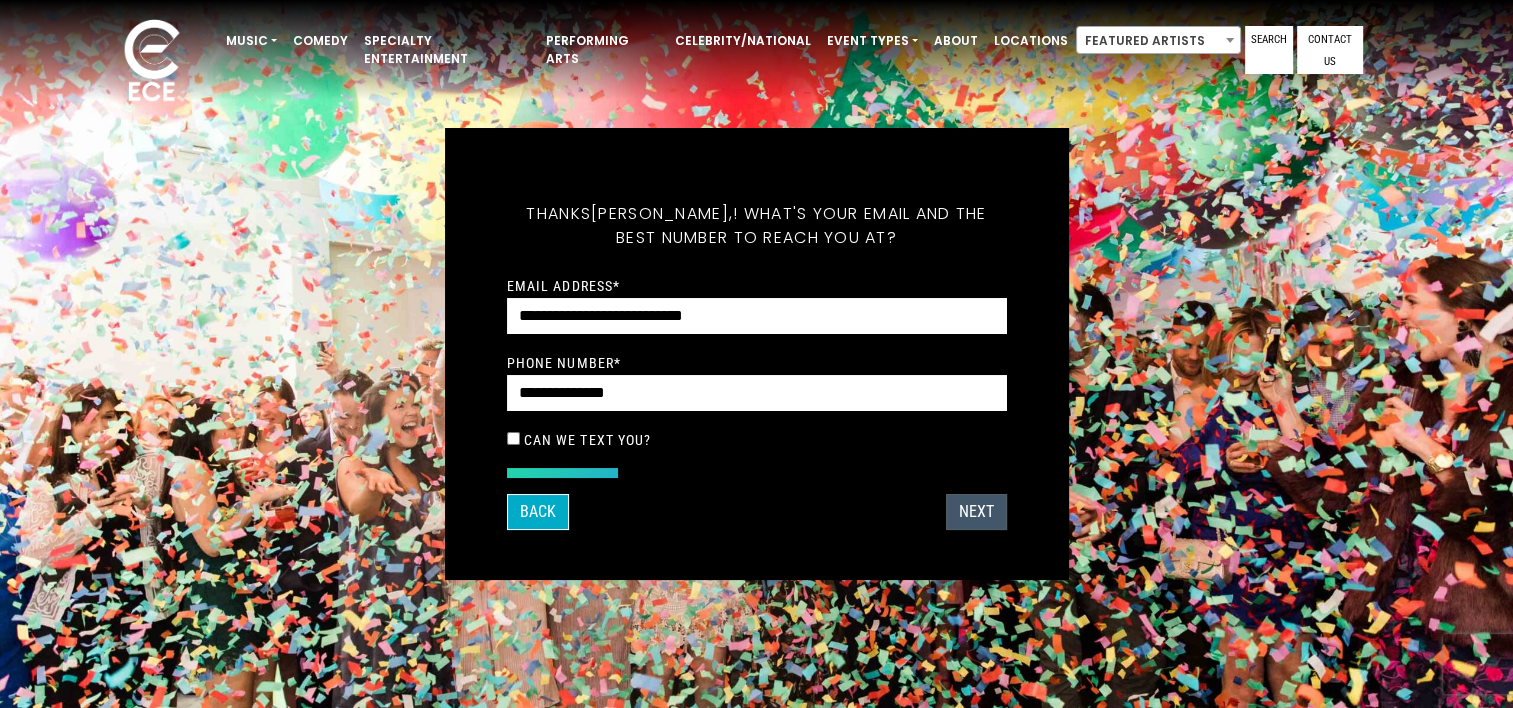 click on "Next" at bounding box center [976, 512] 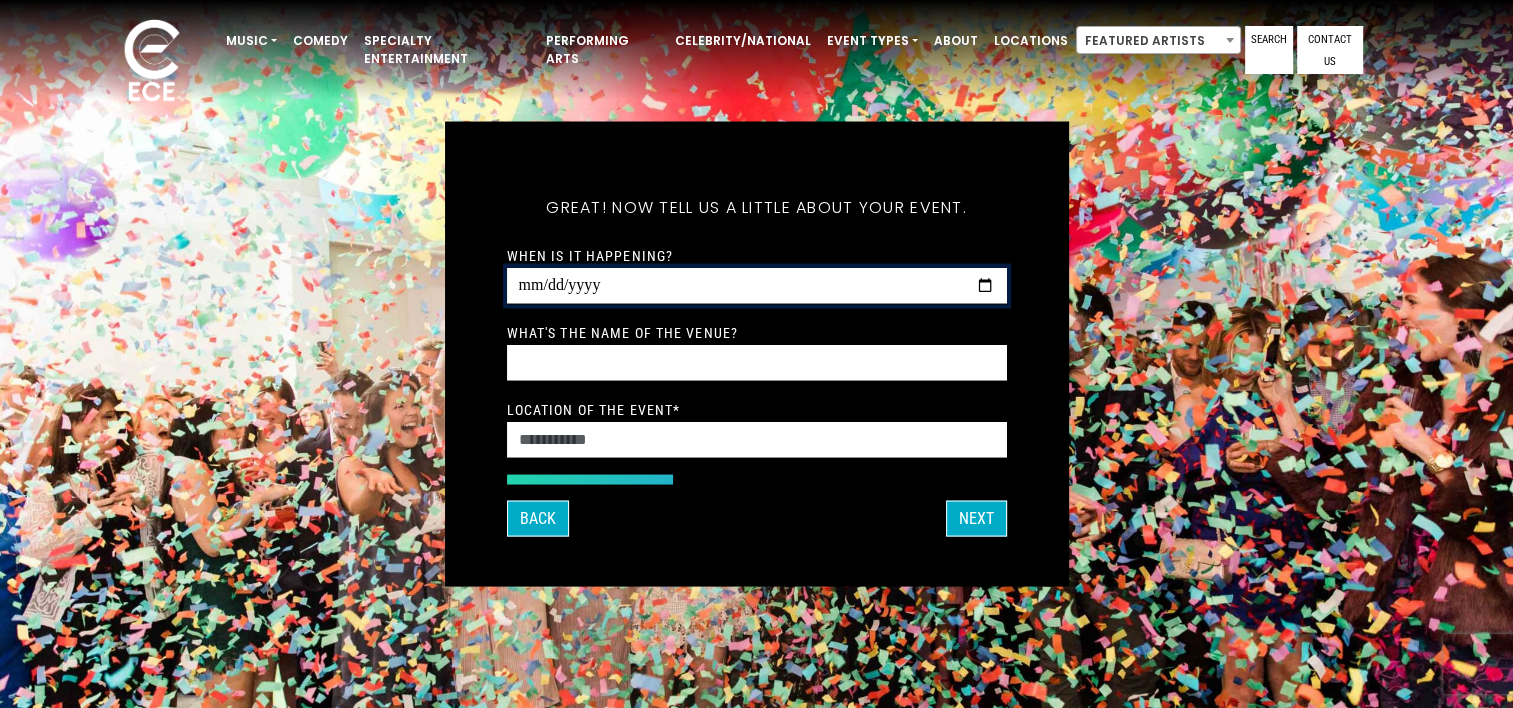 click on "When is it happening?" at bounding box center (757, 286) 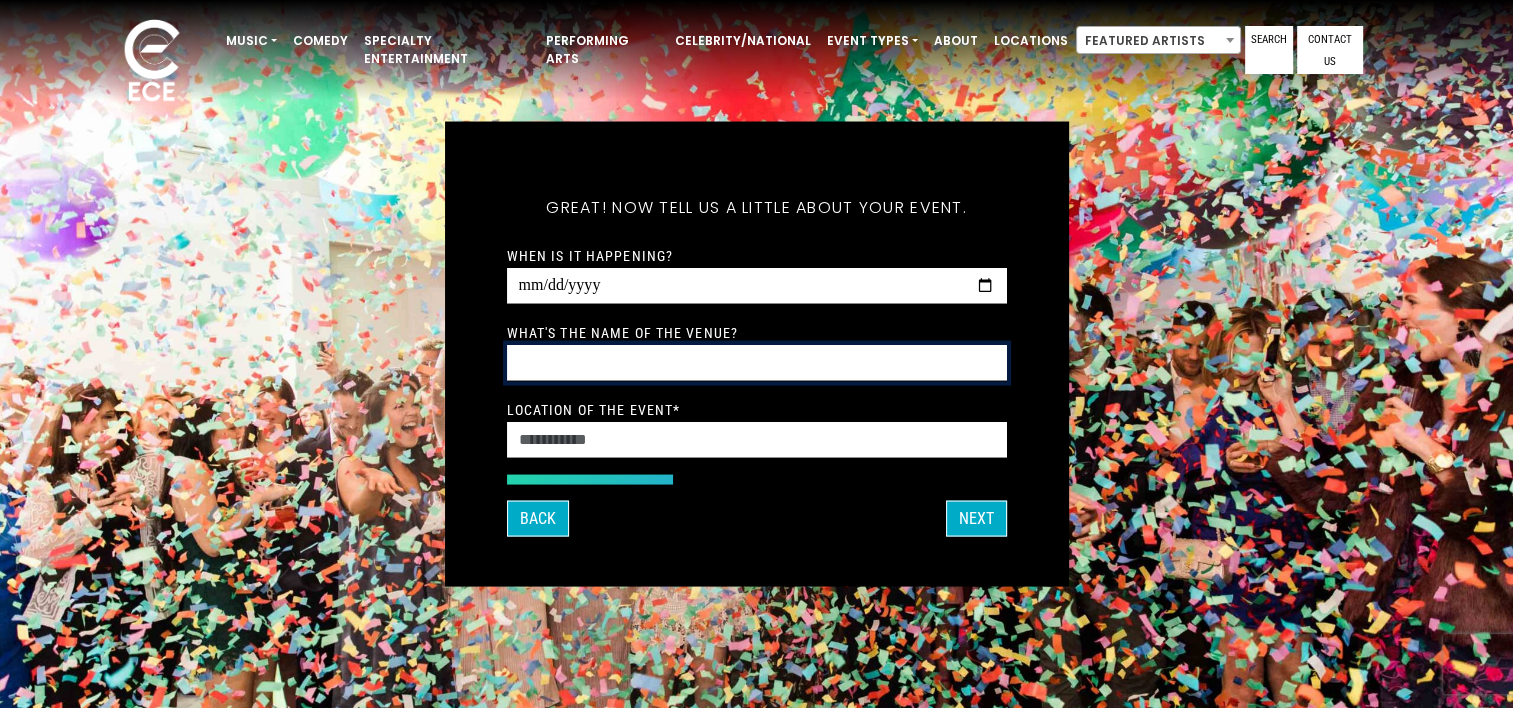 click on "What's the name of the venue?" at bounding box center (757, 363) 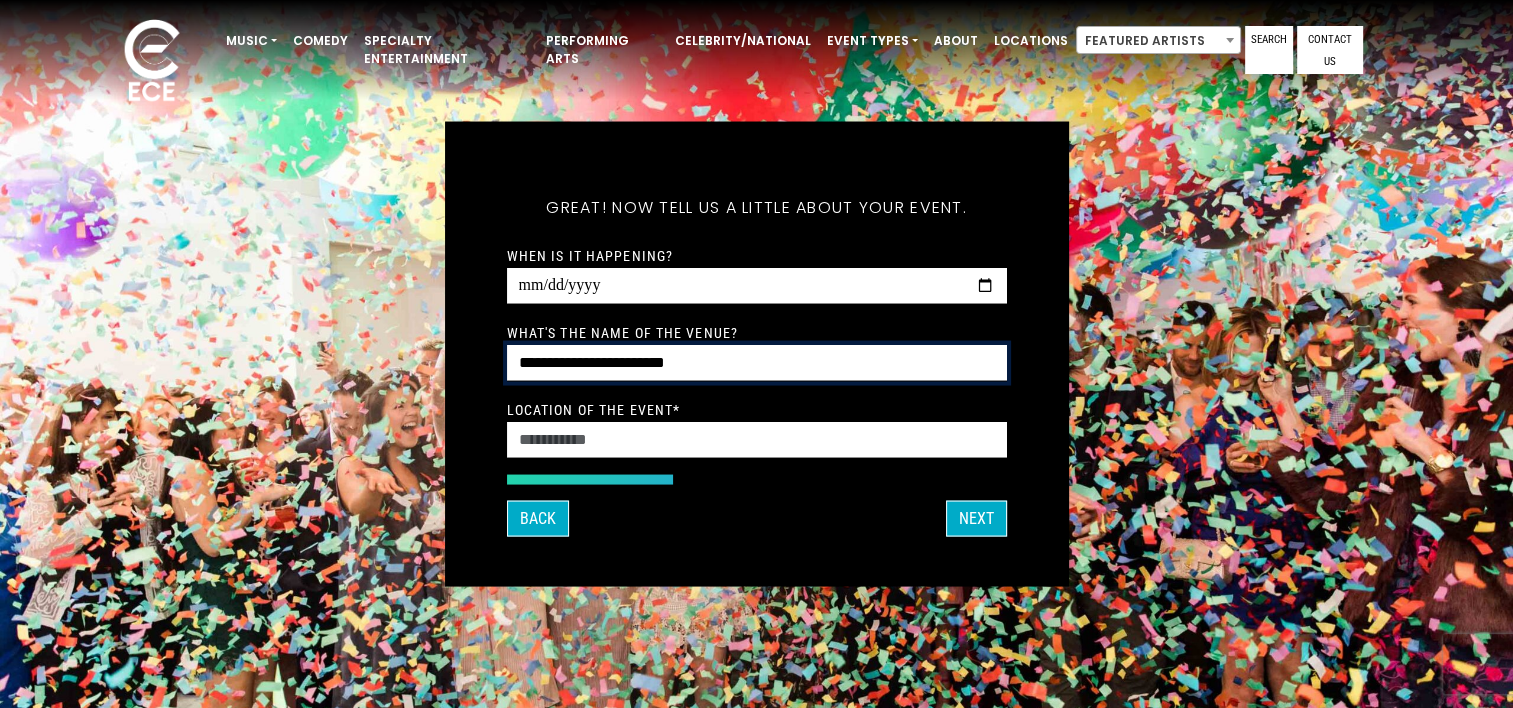 type on "**********" 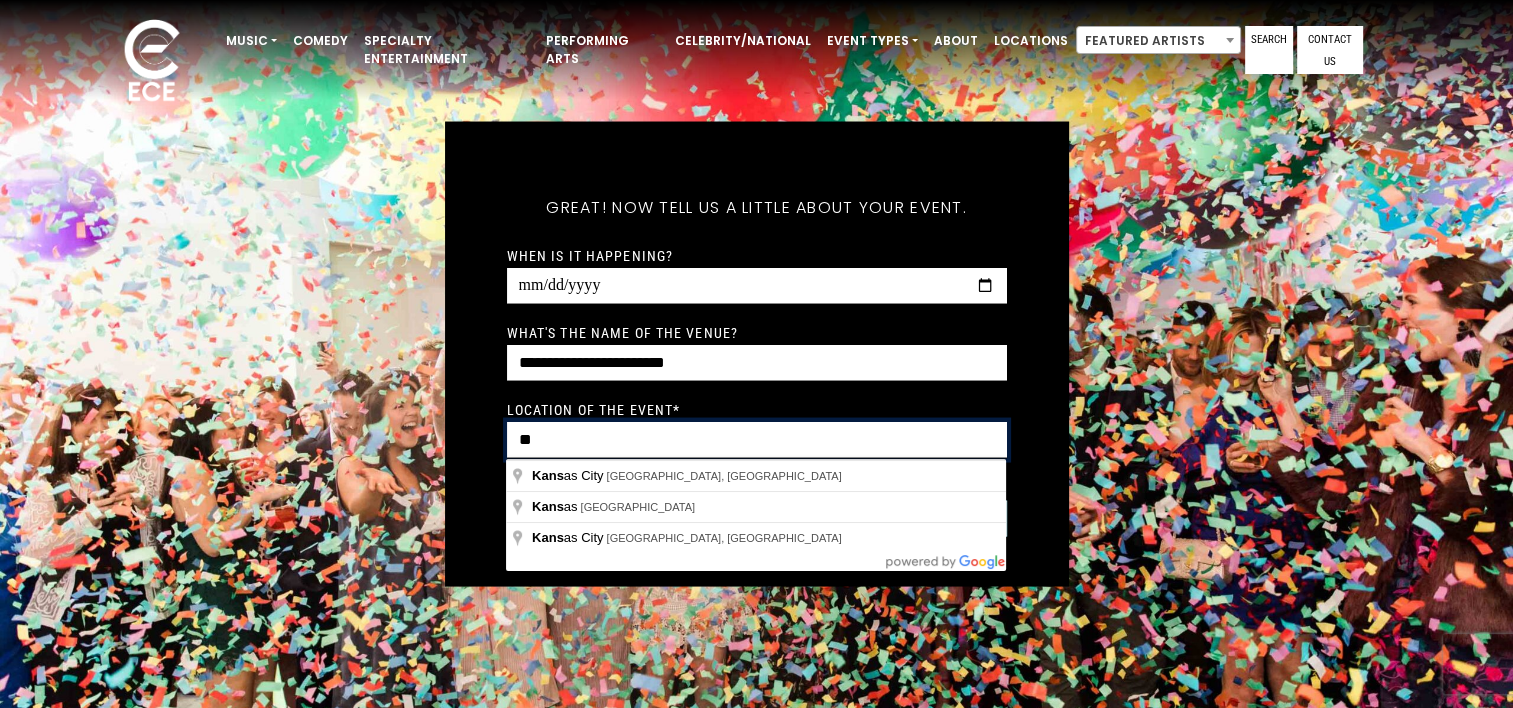 type on "*" 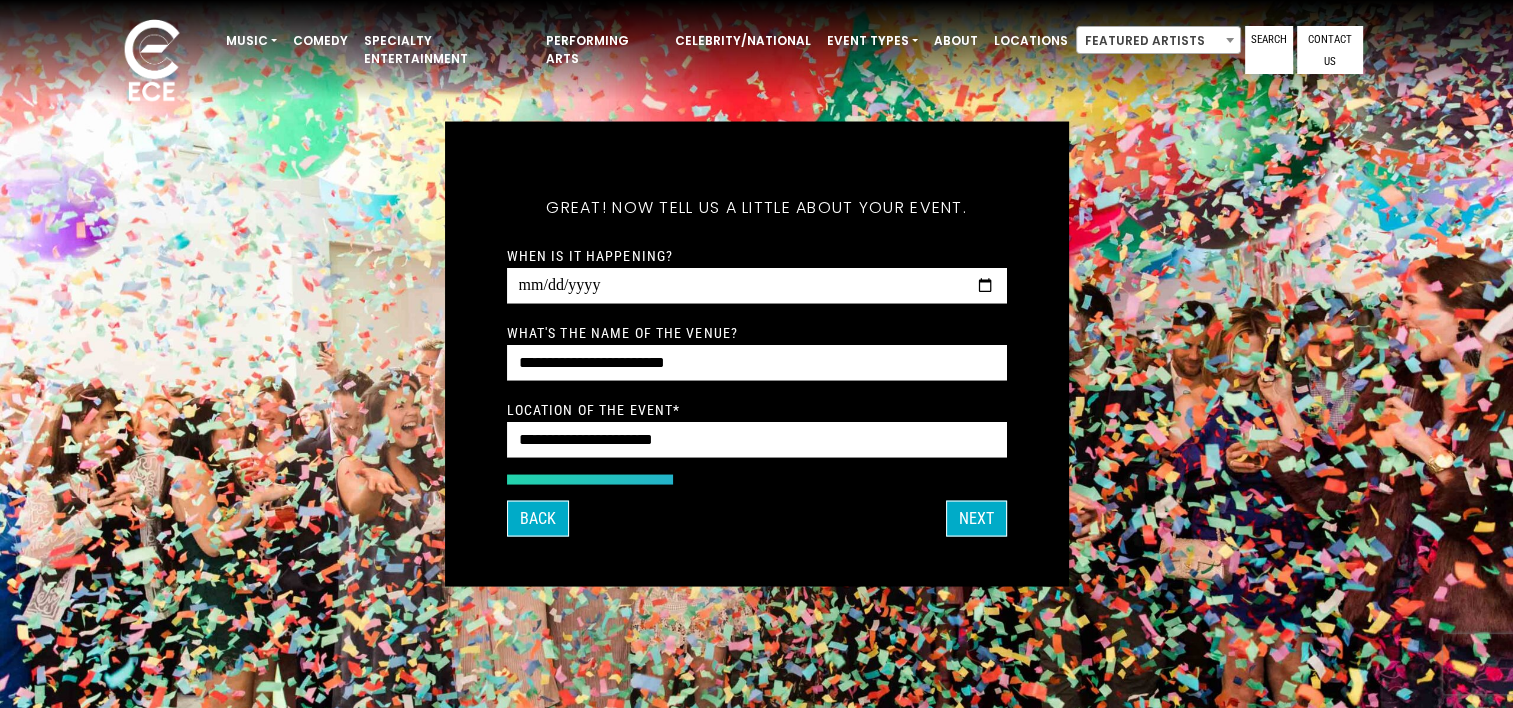 type on "**********" 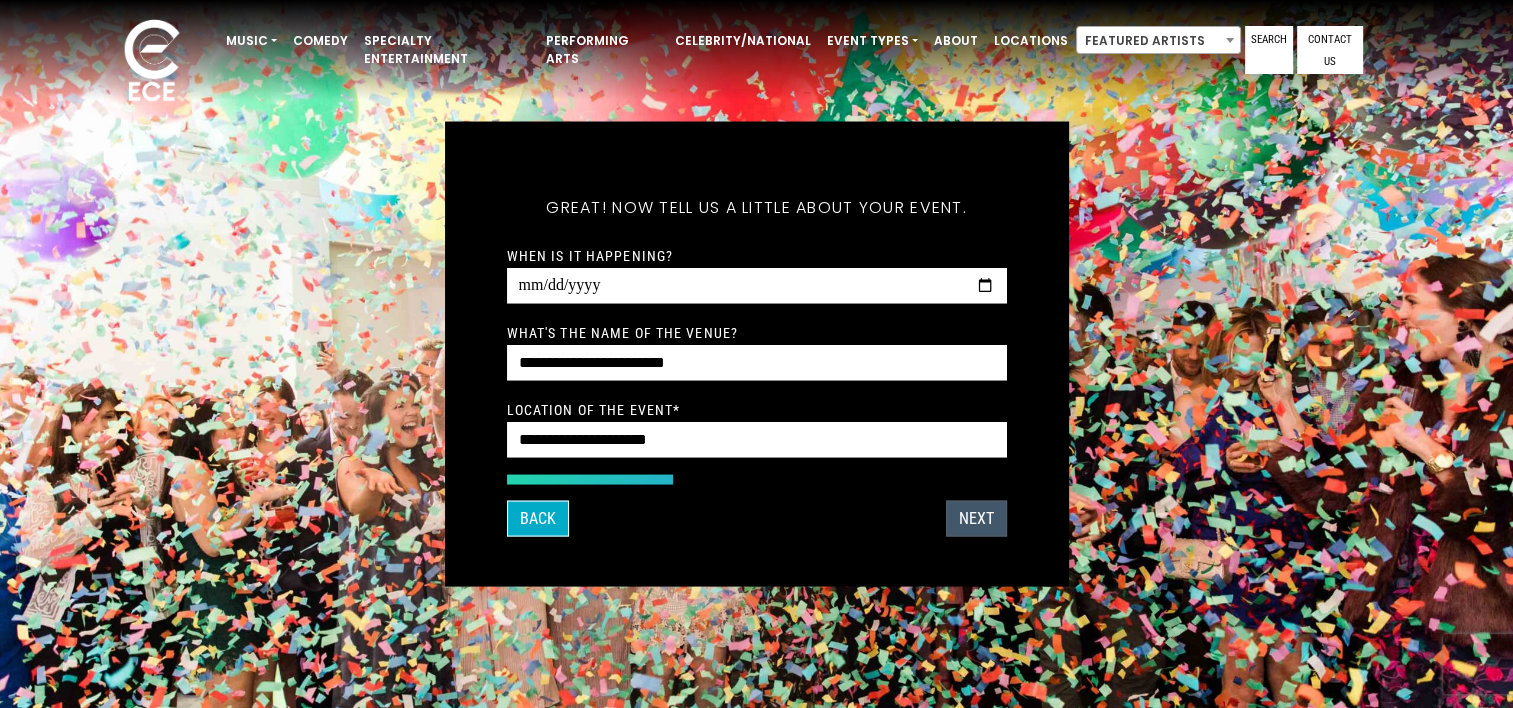 click on "Next" at bounding box center [976, 519] 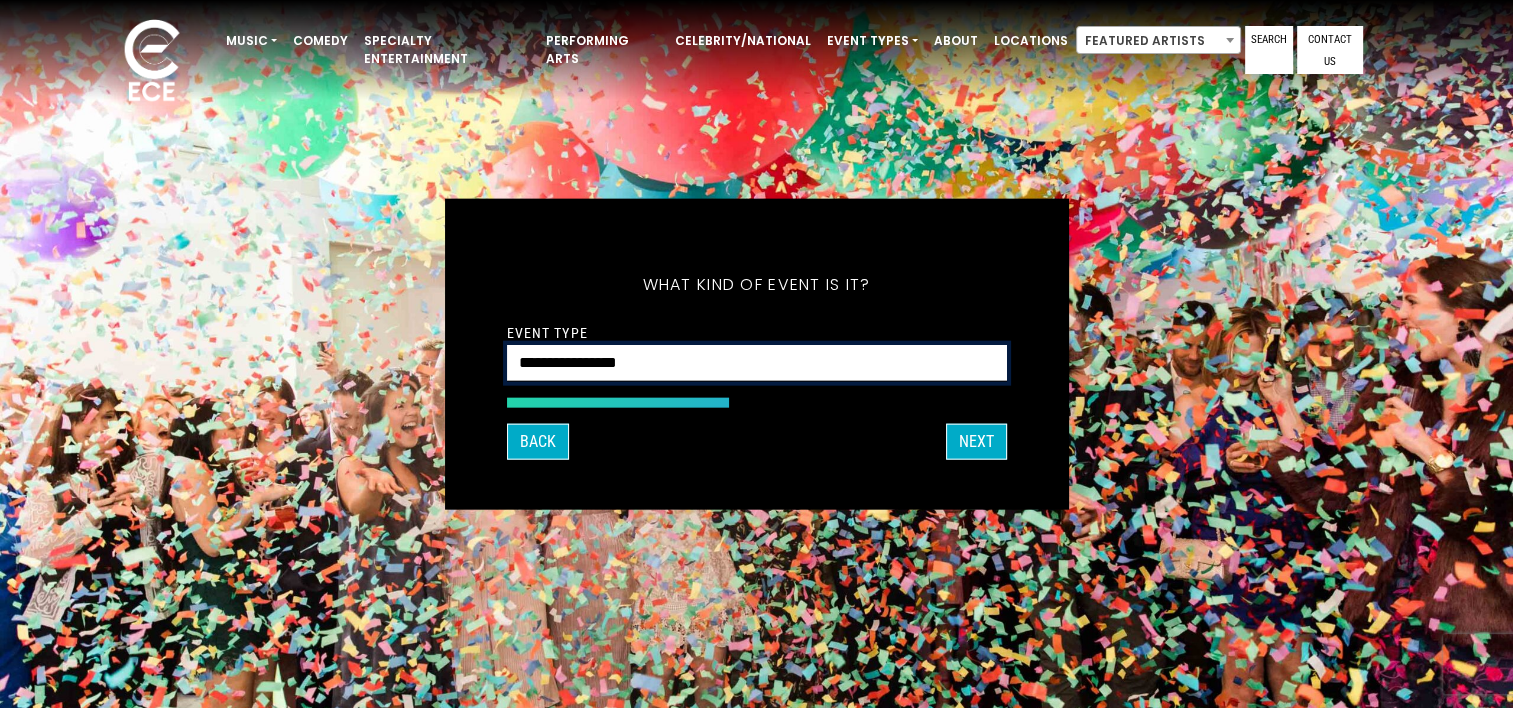 click on "**********" at bounding box center [757, 363] 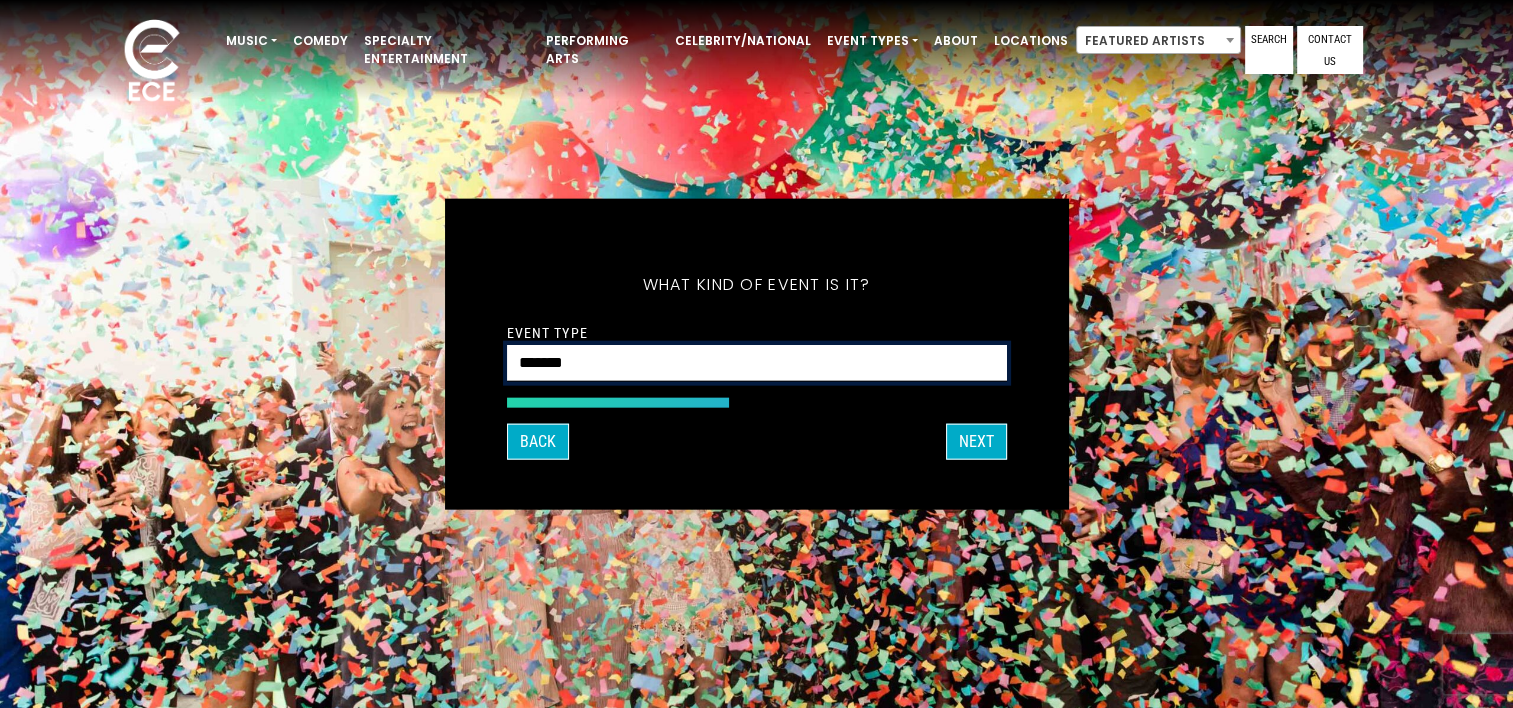 click on "**********" at bounding box center [757, 363] 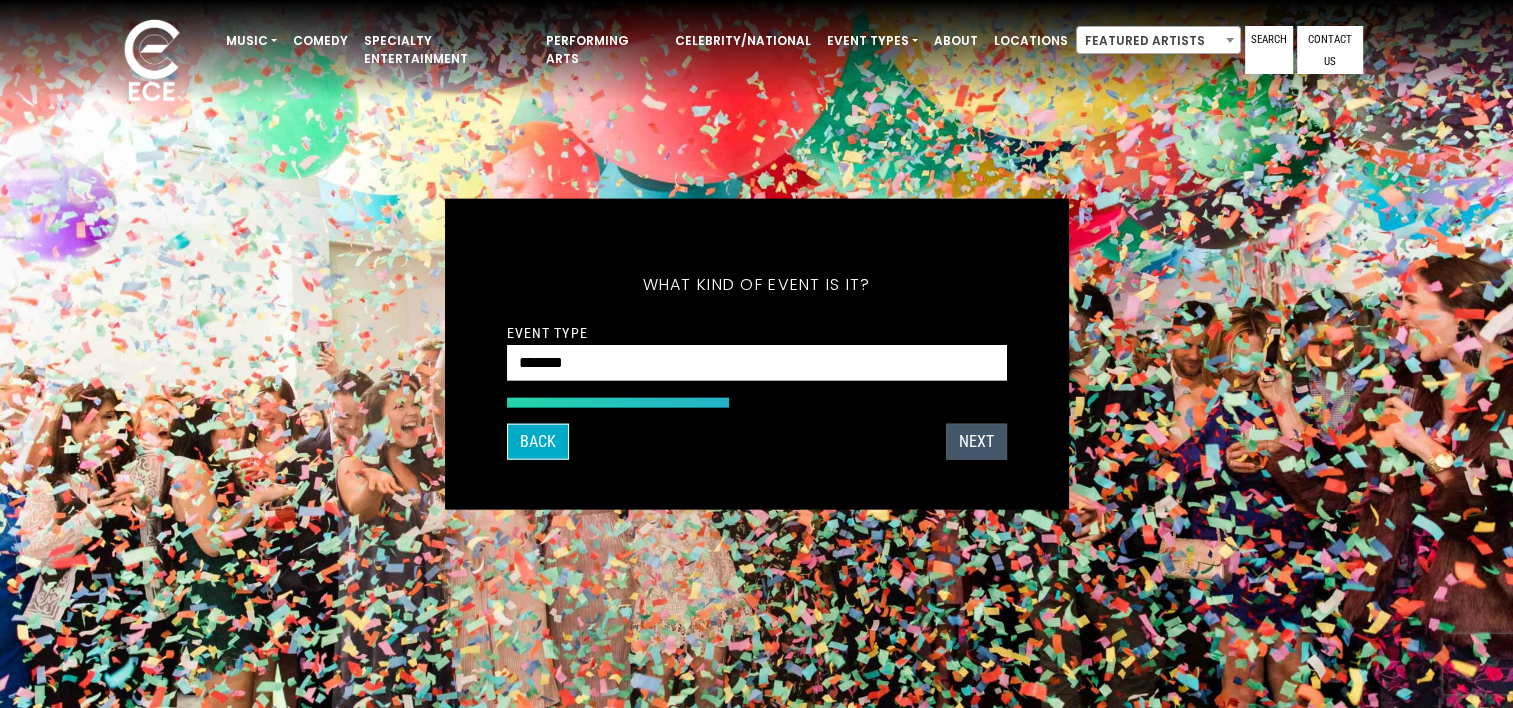 click on "Next" at bounding box center (976, 441) 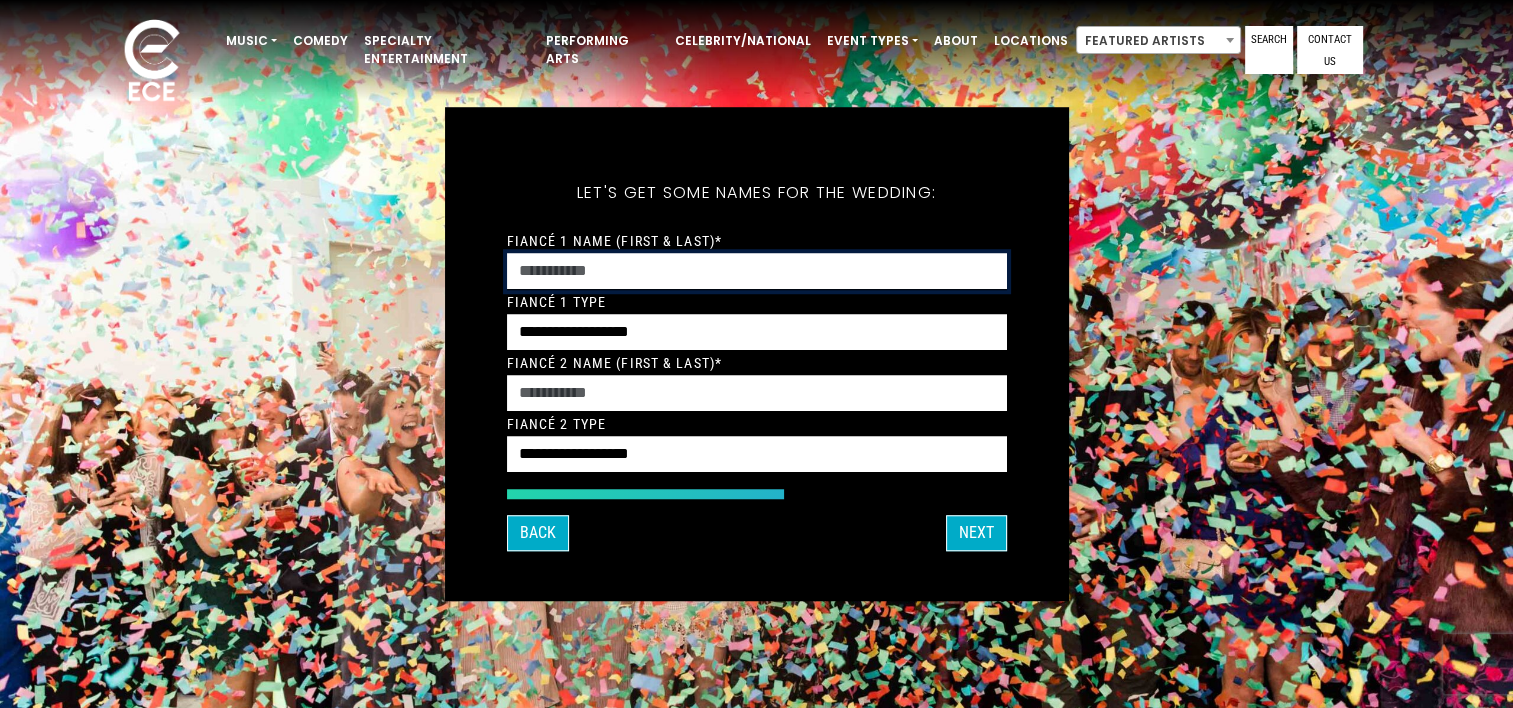 click on "Fiancé 1 Name (First & Last)*" at bounding box center (757, 271) 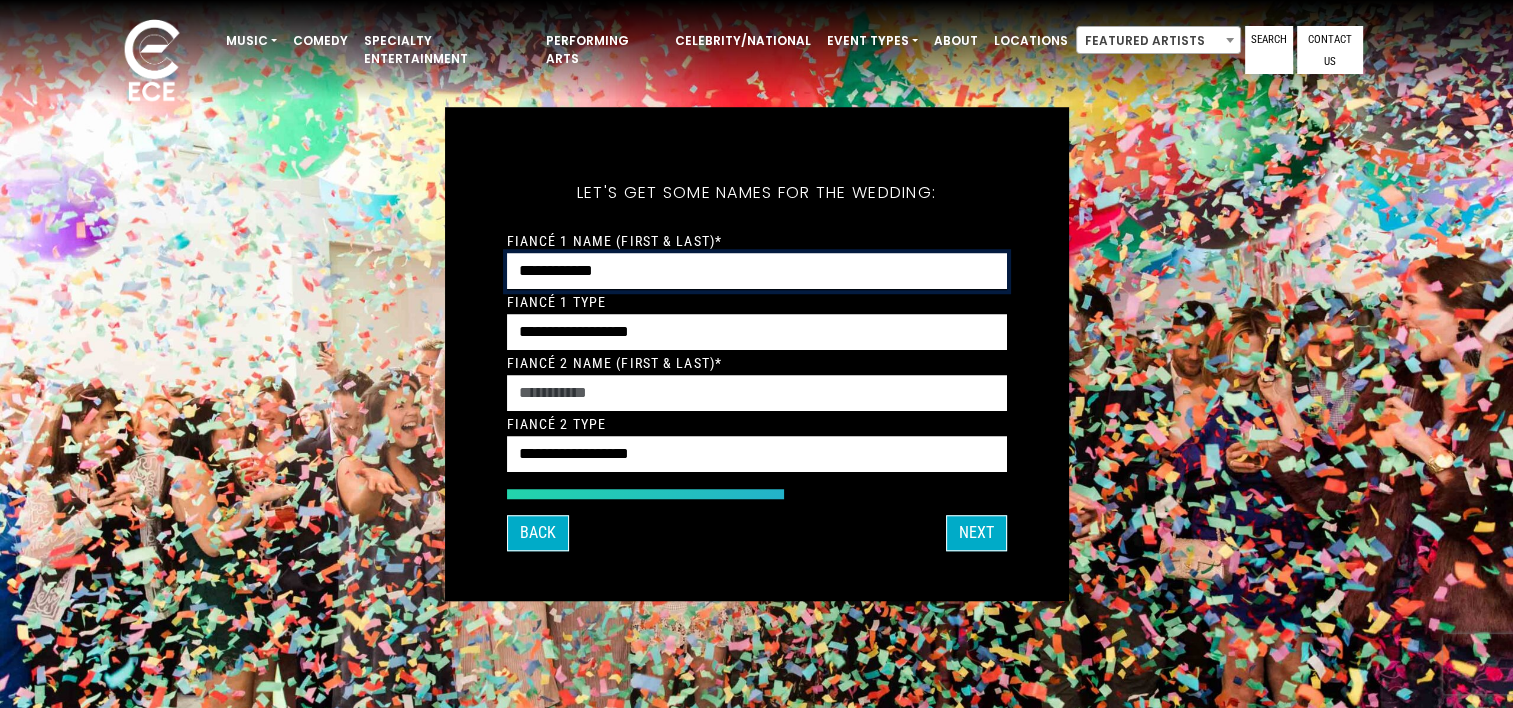 type on "**********" 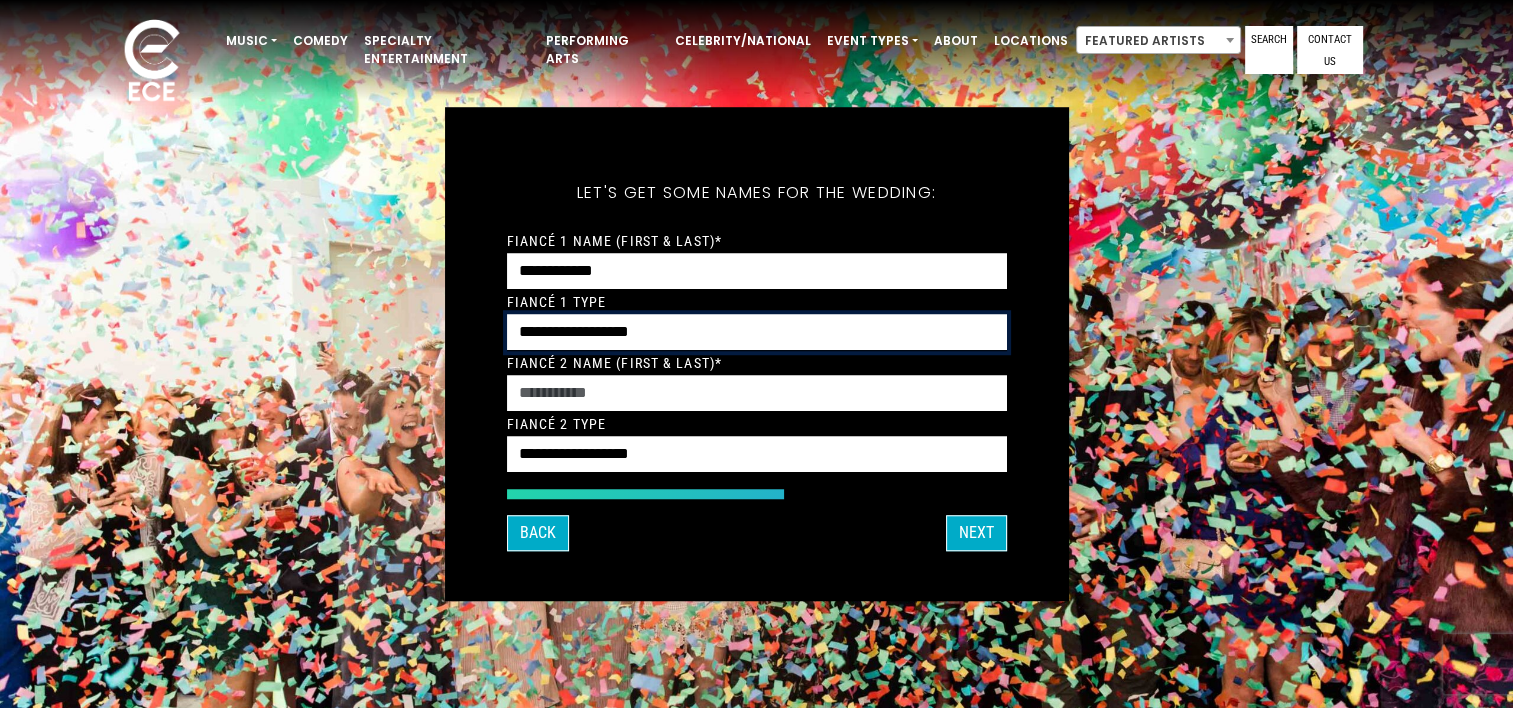 click on "**********" at bounding box center [757, 332] 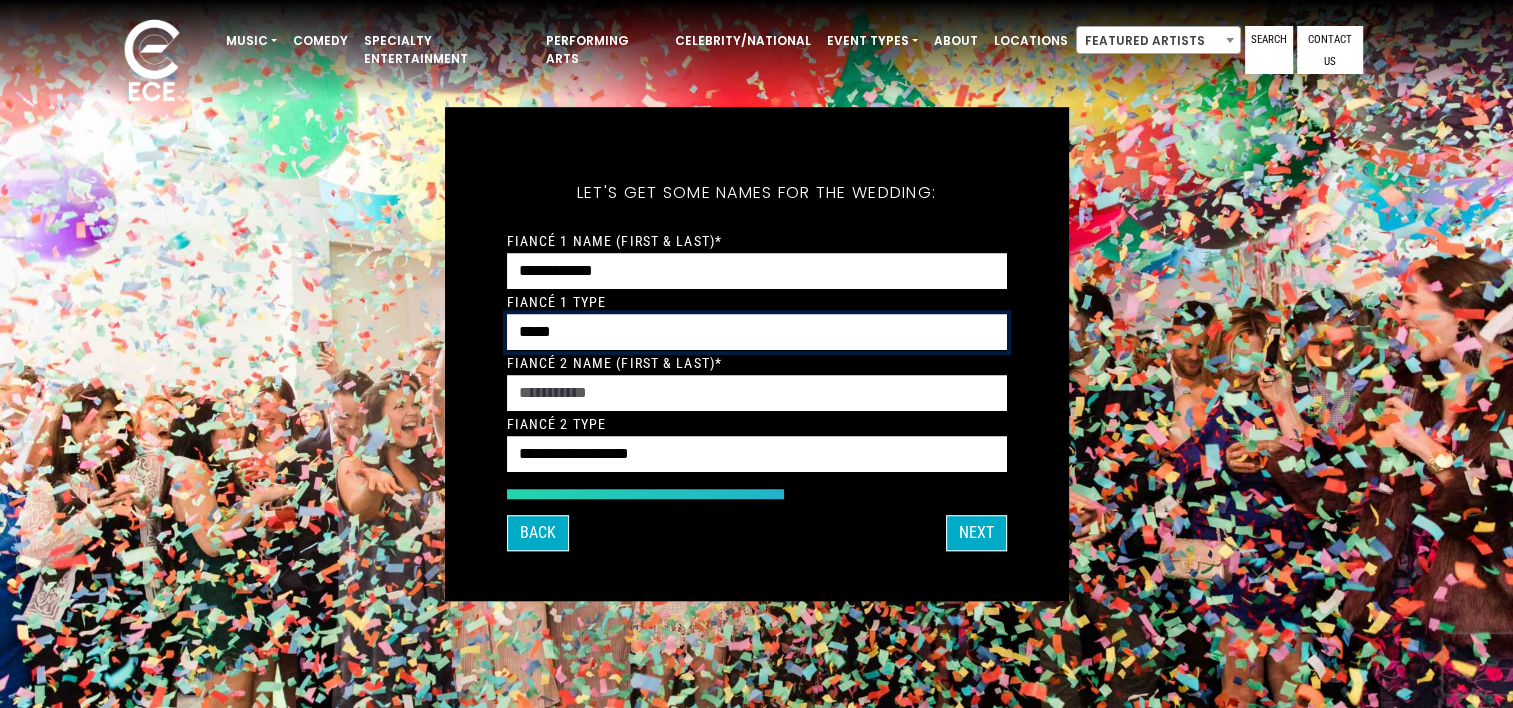 click on "**********" at bounding box center (757, 332) 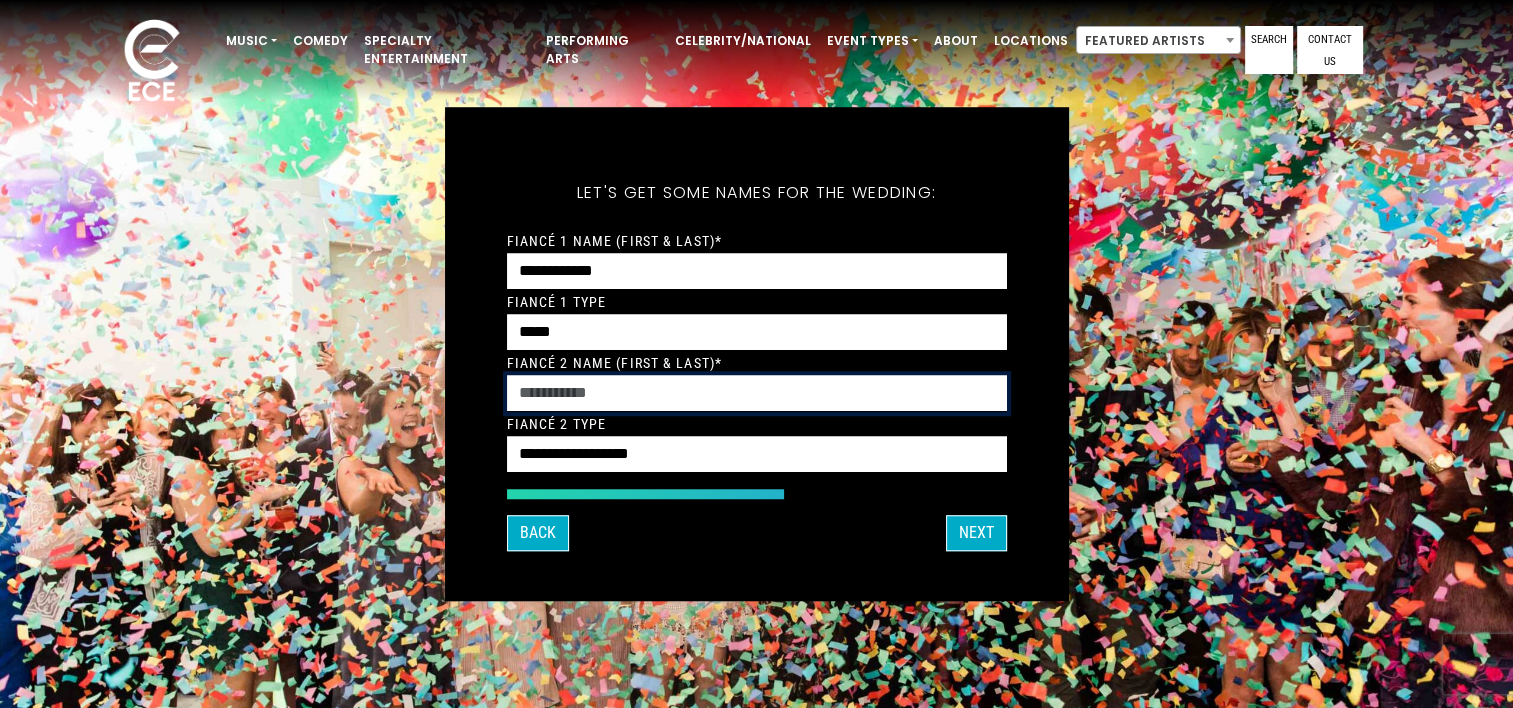 click on "Fiancé 2 Name (First & Last)*" at bounding box center (757, 393) 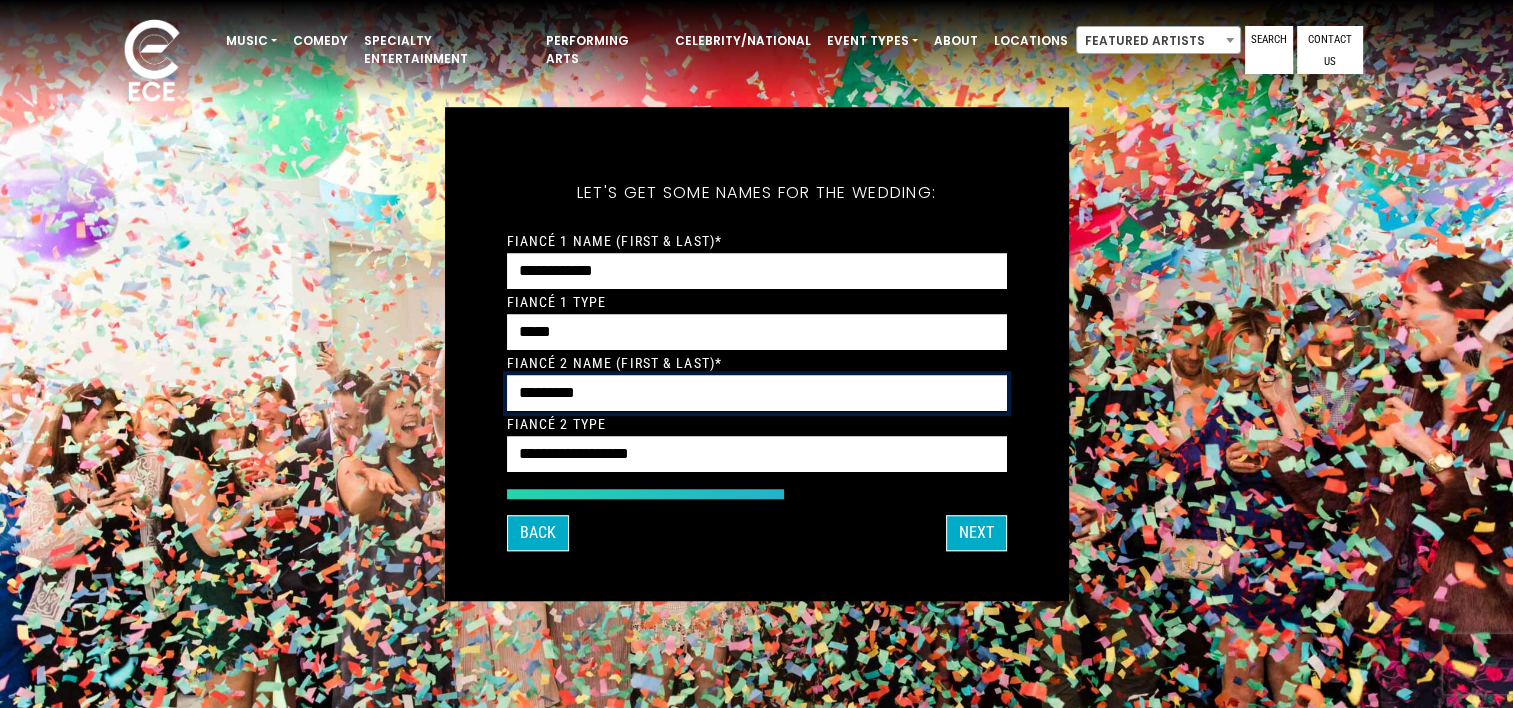 type on "*********" 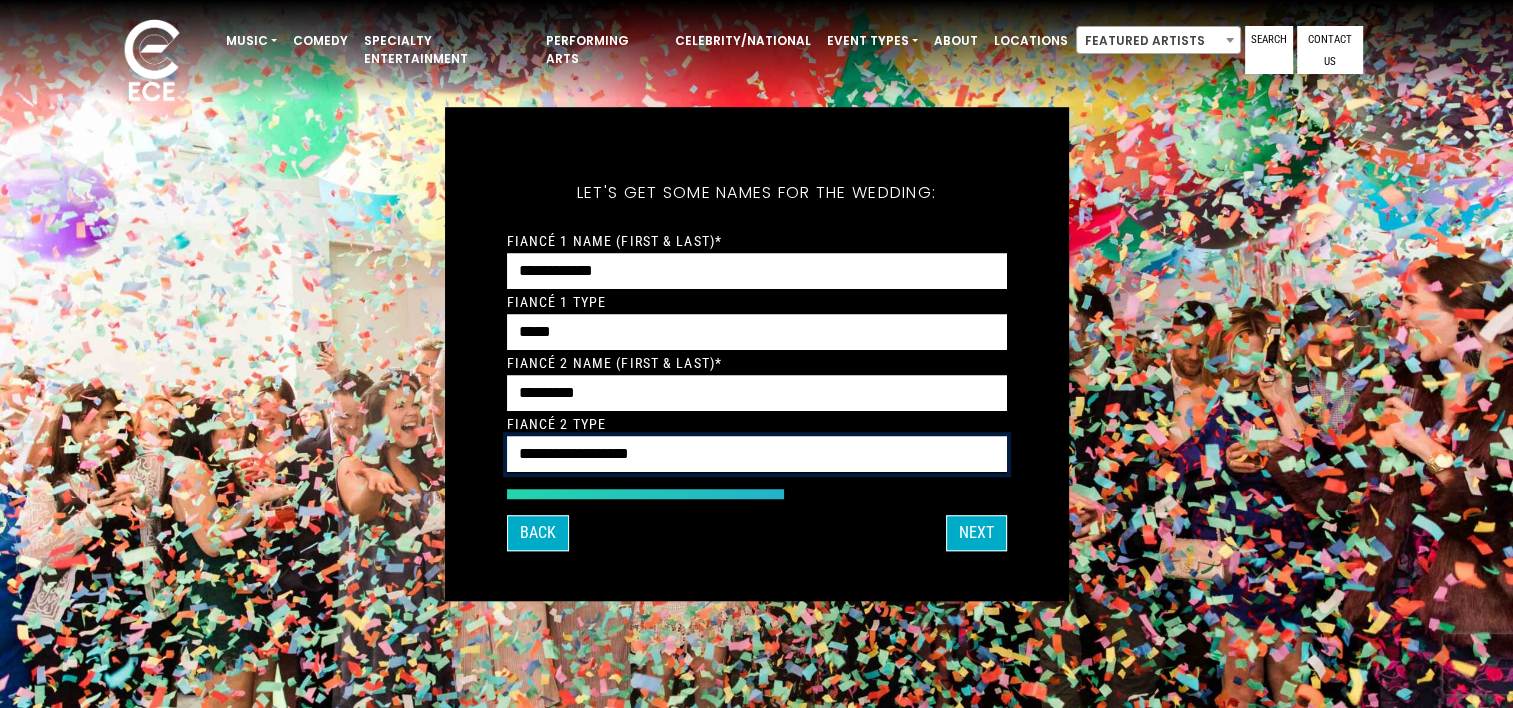 click on "**********" at bounding box center (757, 454) 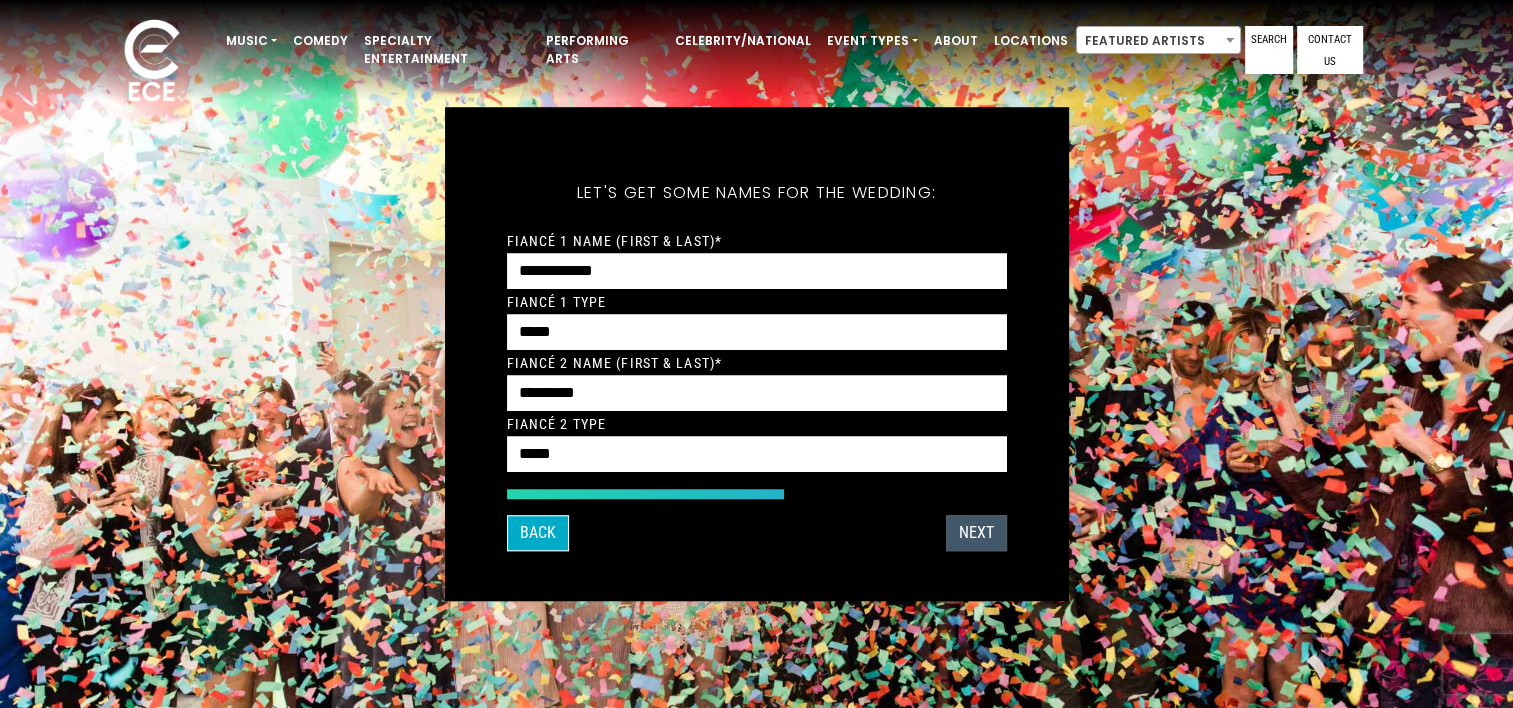 click on "Next" at bounding box center (976, 533) 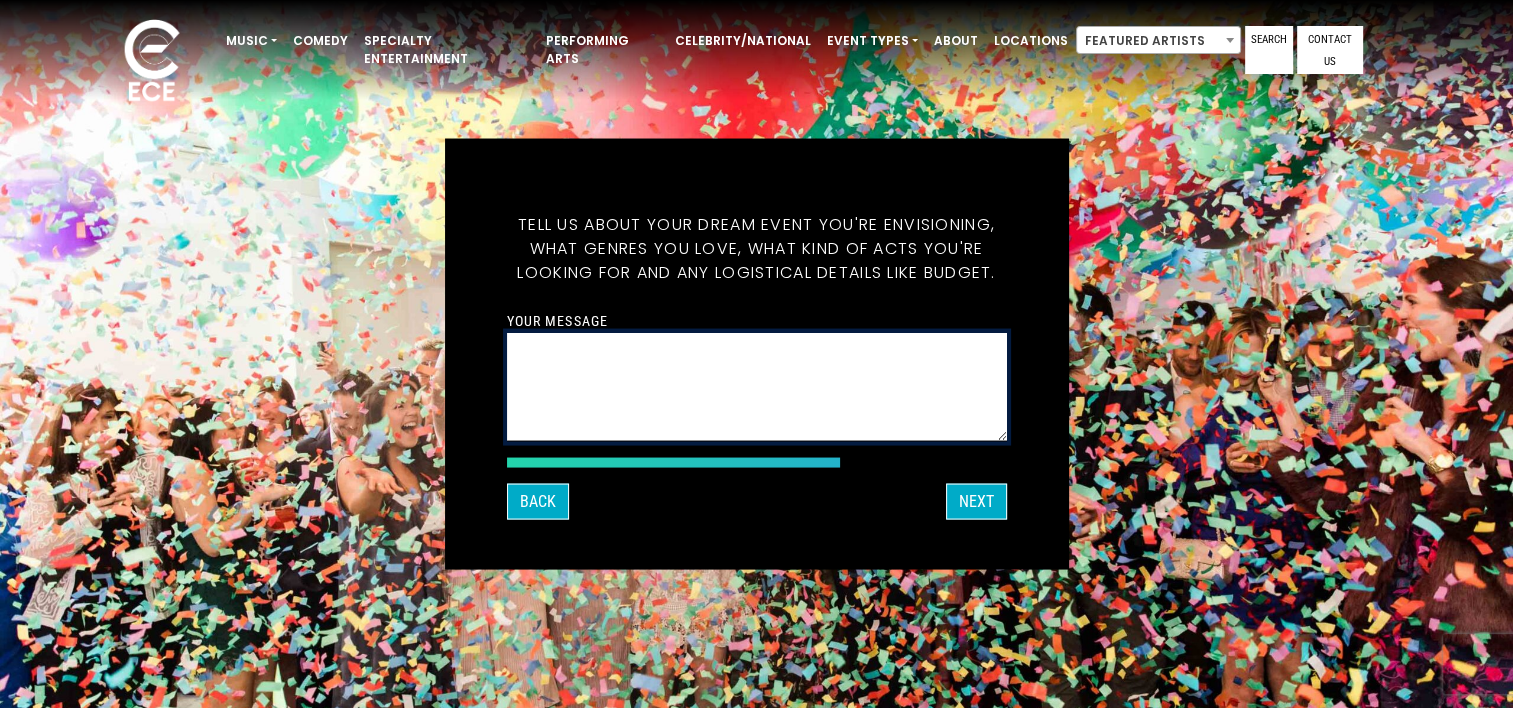 click on "Your message" at bounding box center (757, 387) 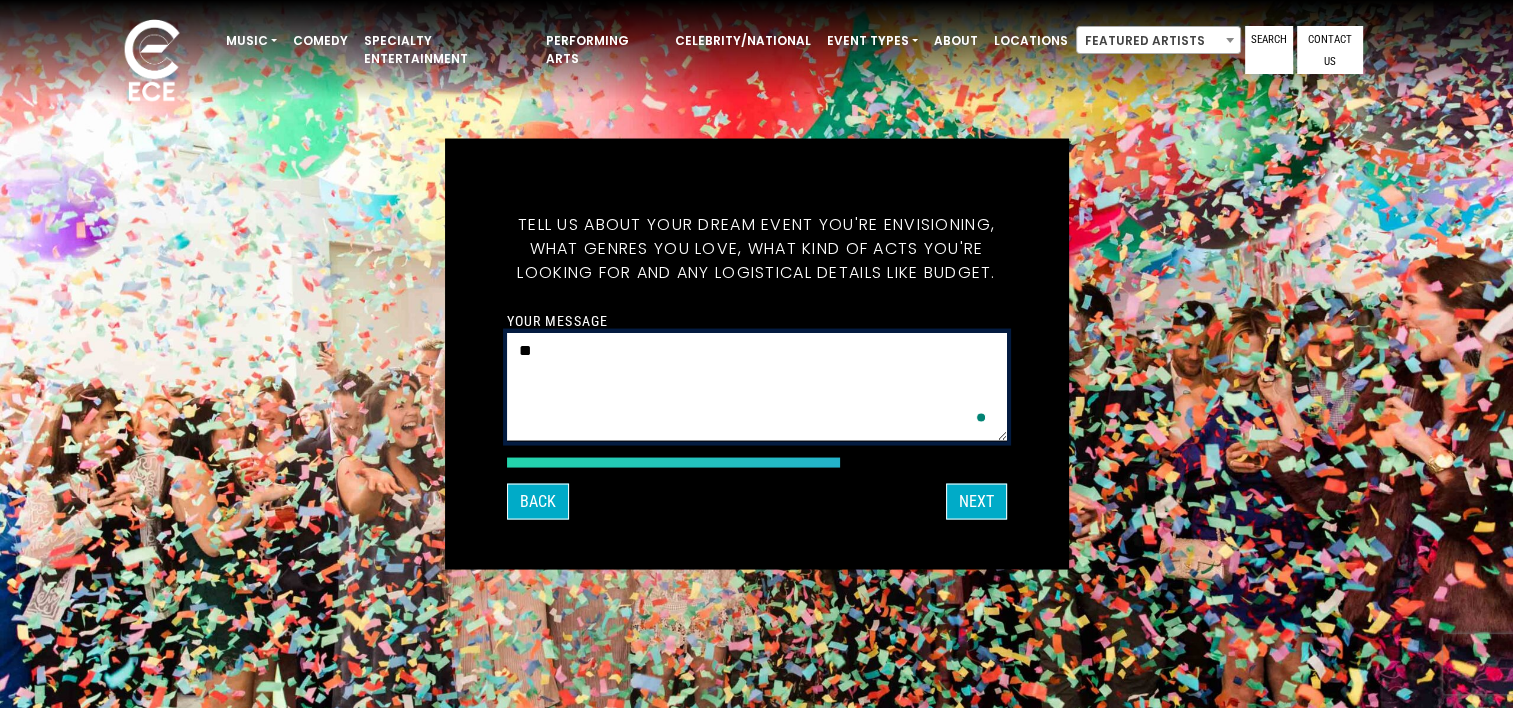 type on "*" 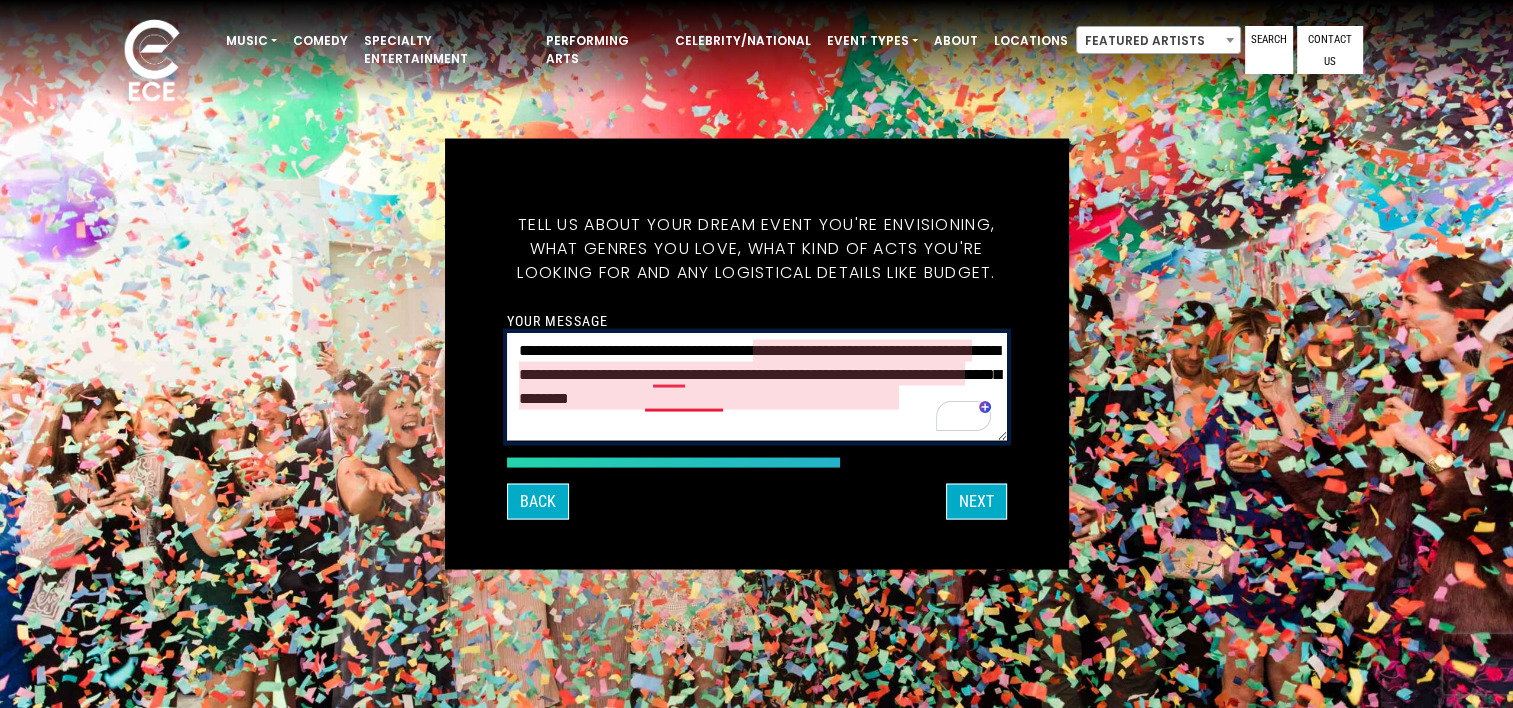 click on "**********" at bounding box center (757, 387) 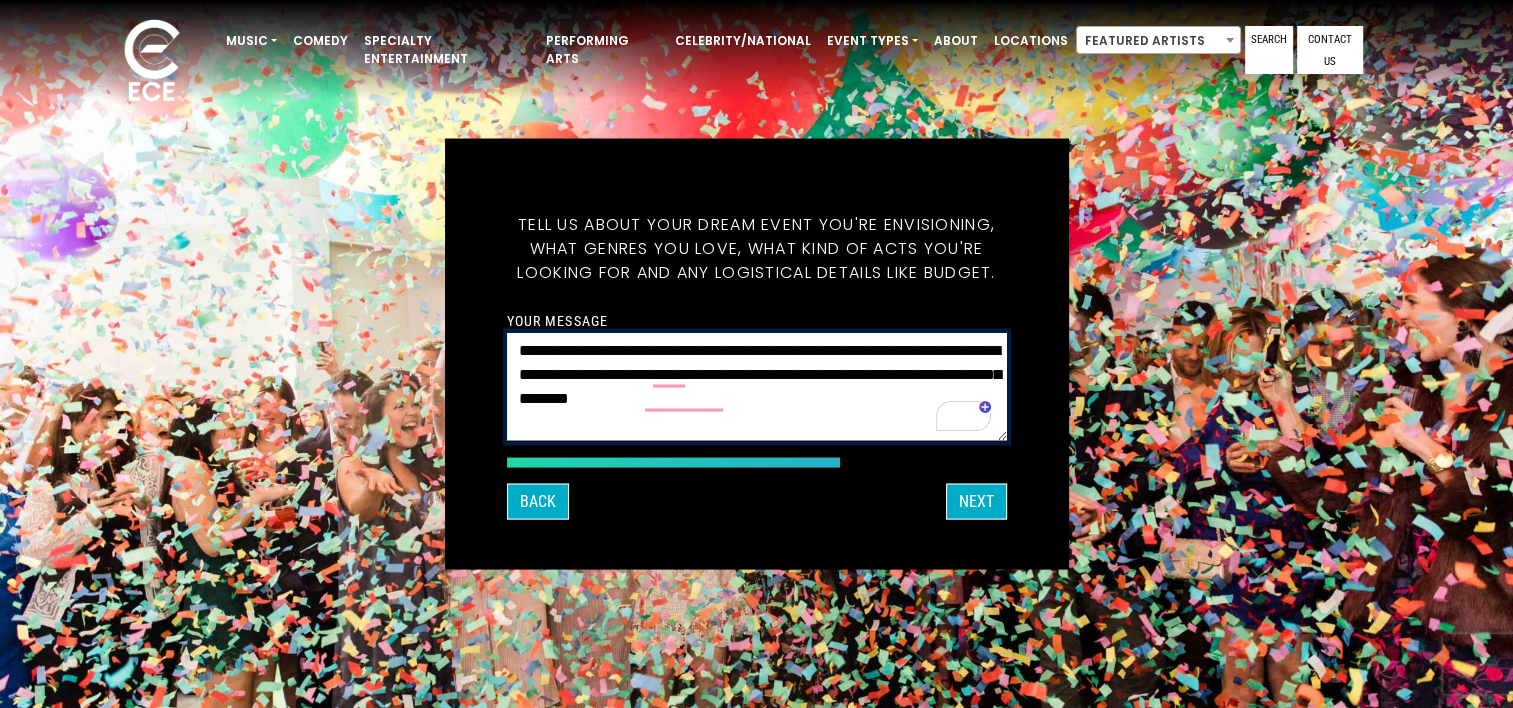 click on "**********" at bounding box center (757, 387) 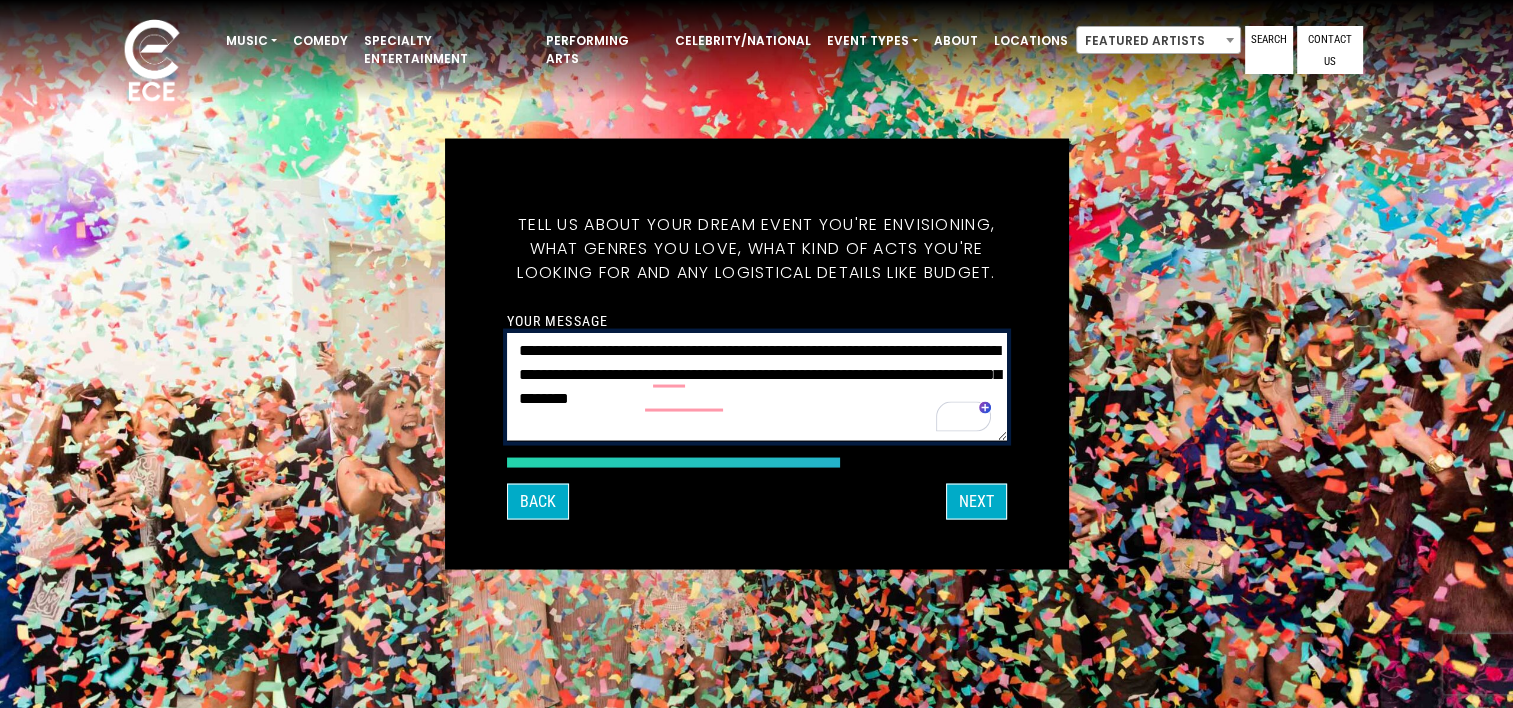 drag, startPoint x: 698, startPoint y: 404, endPoint x: 660, endPoint y: 400, distance: 38.209946 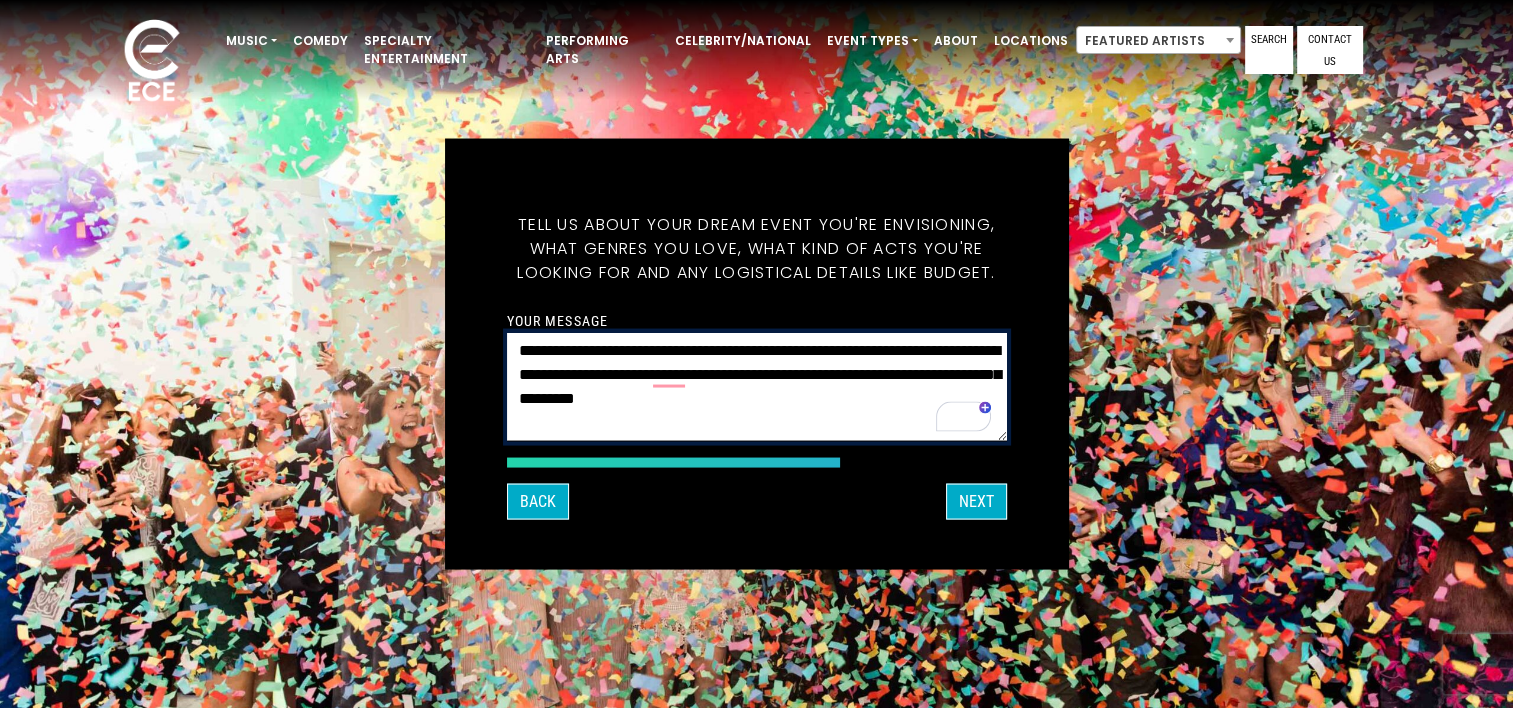 click on "**********" at bounding box center (757, 387) 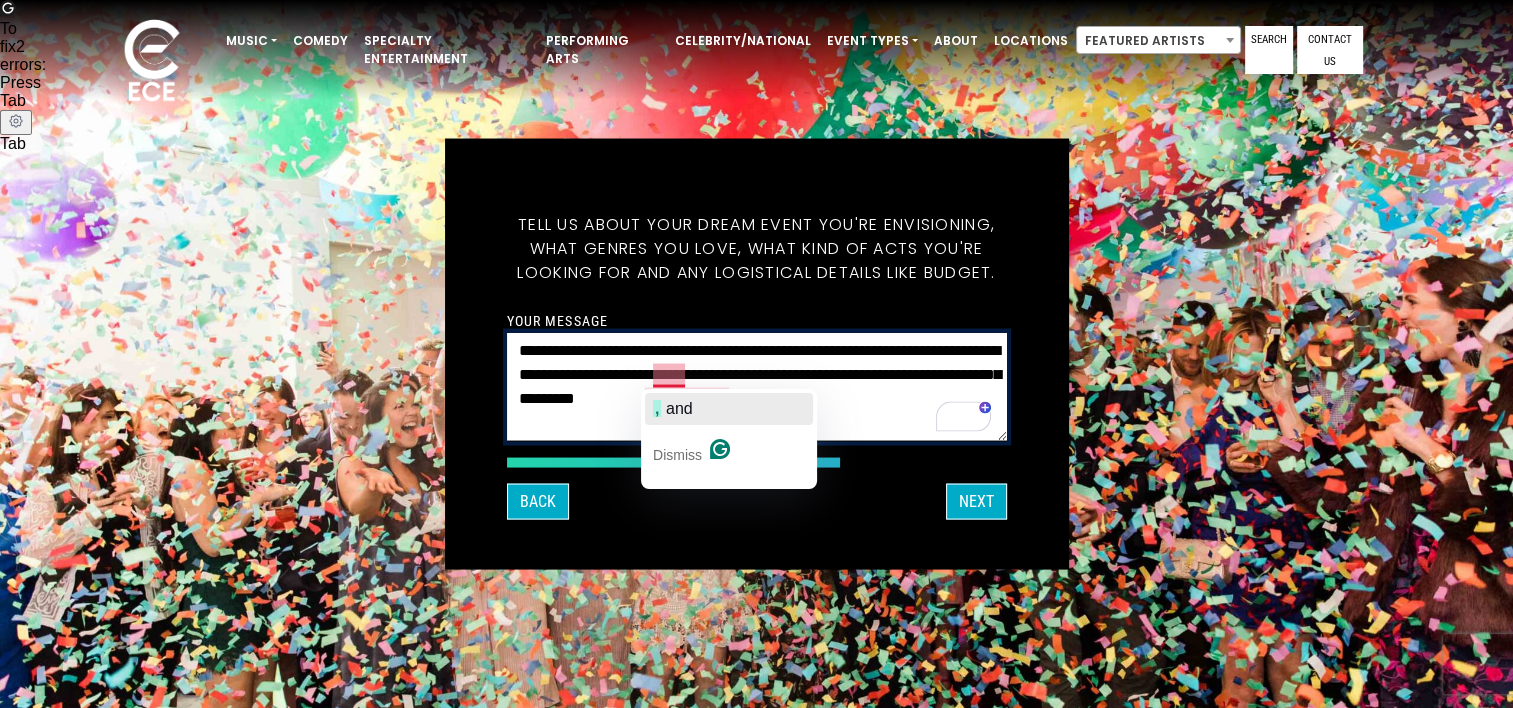 click on "and" 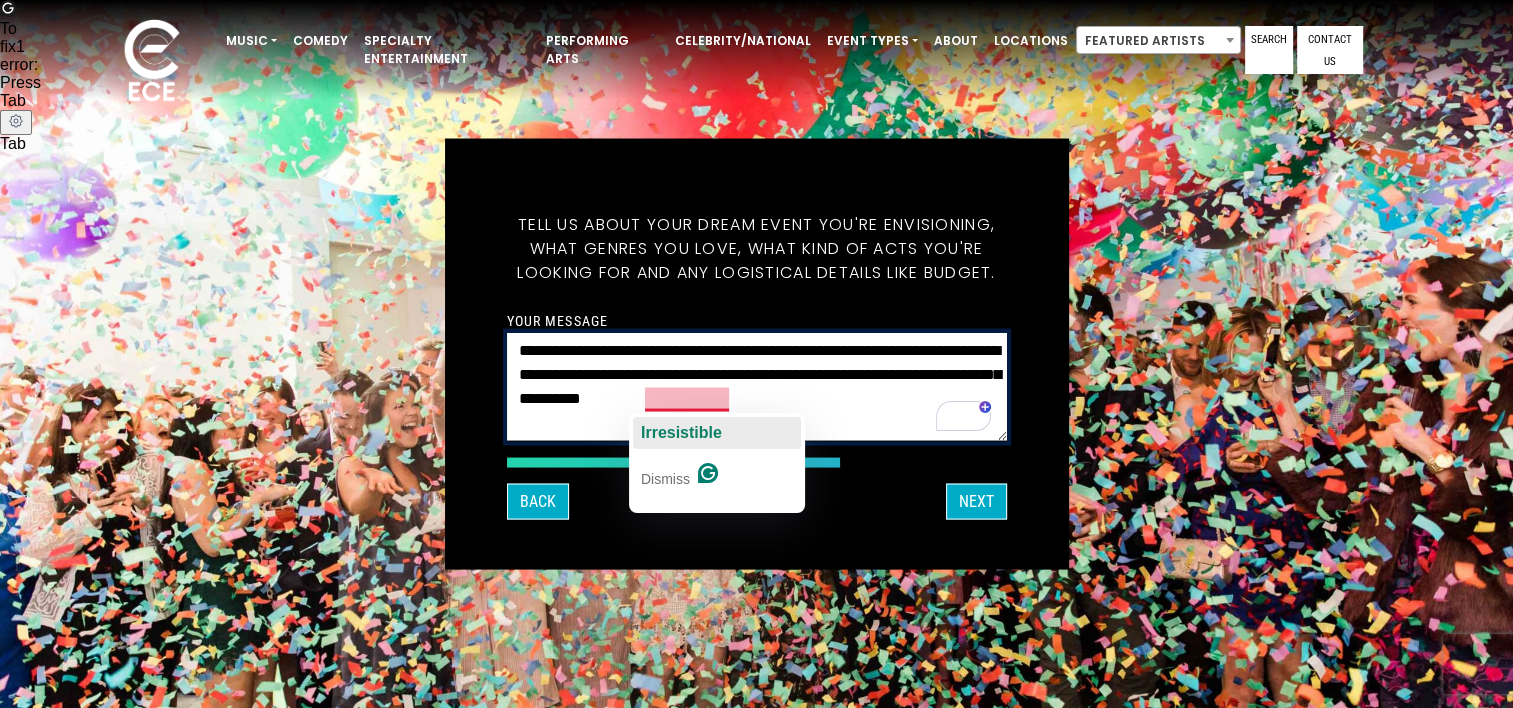 click on "Irresistible" 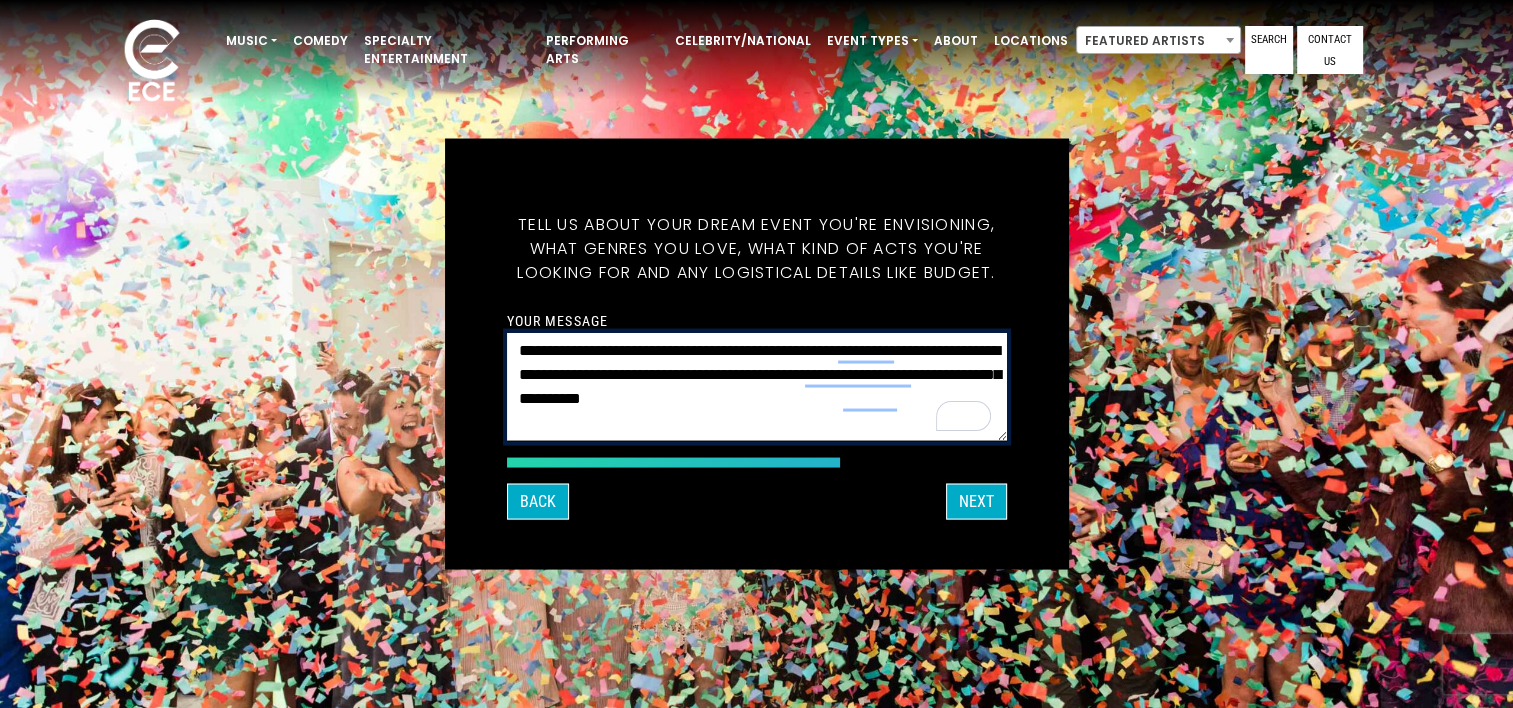 click on "**********" at bounding box center (757, 387) 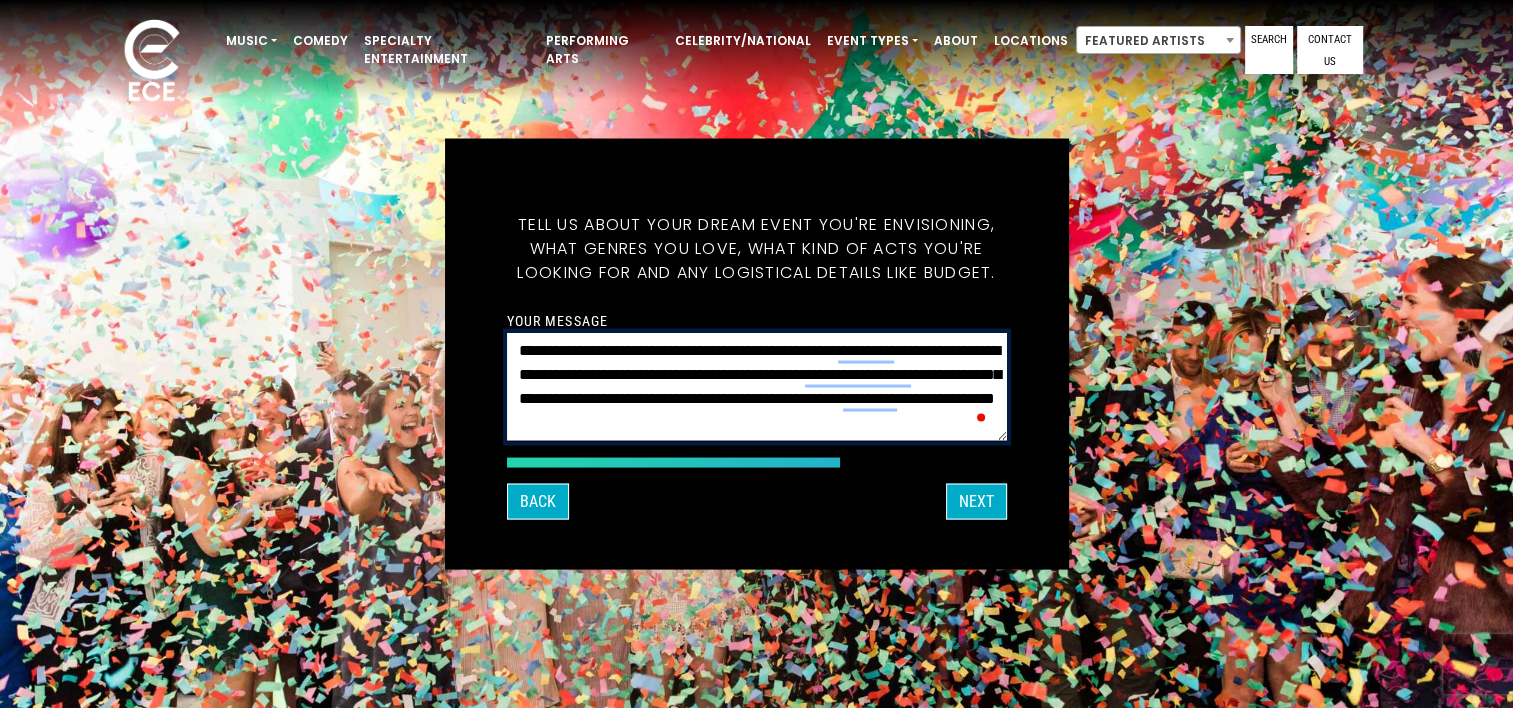 scroll, scrollTop: 41, scrollLeft: 0, axis: vertical 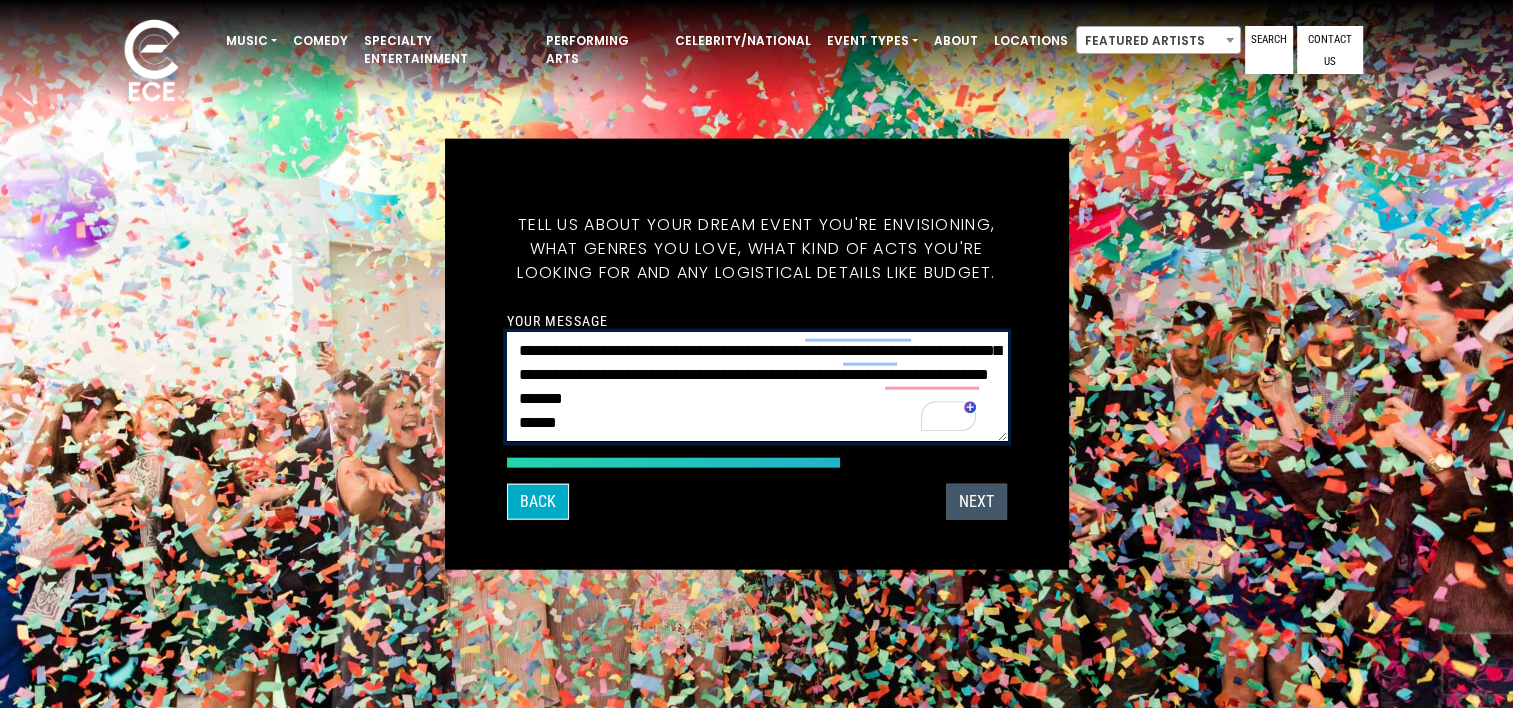 type on "**********" 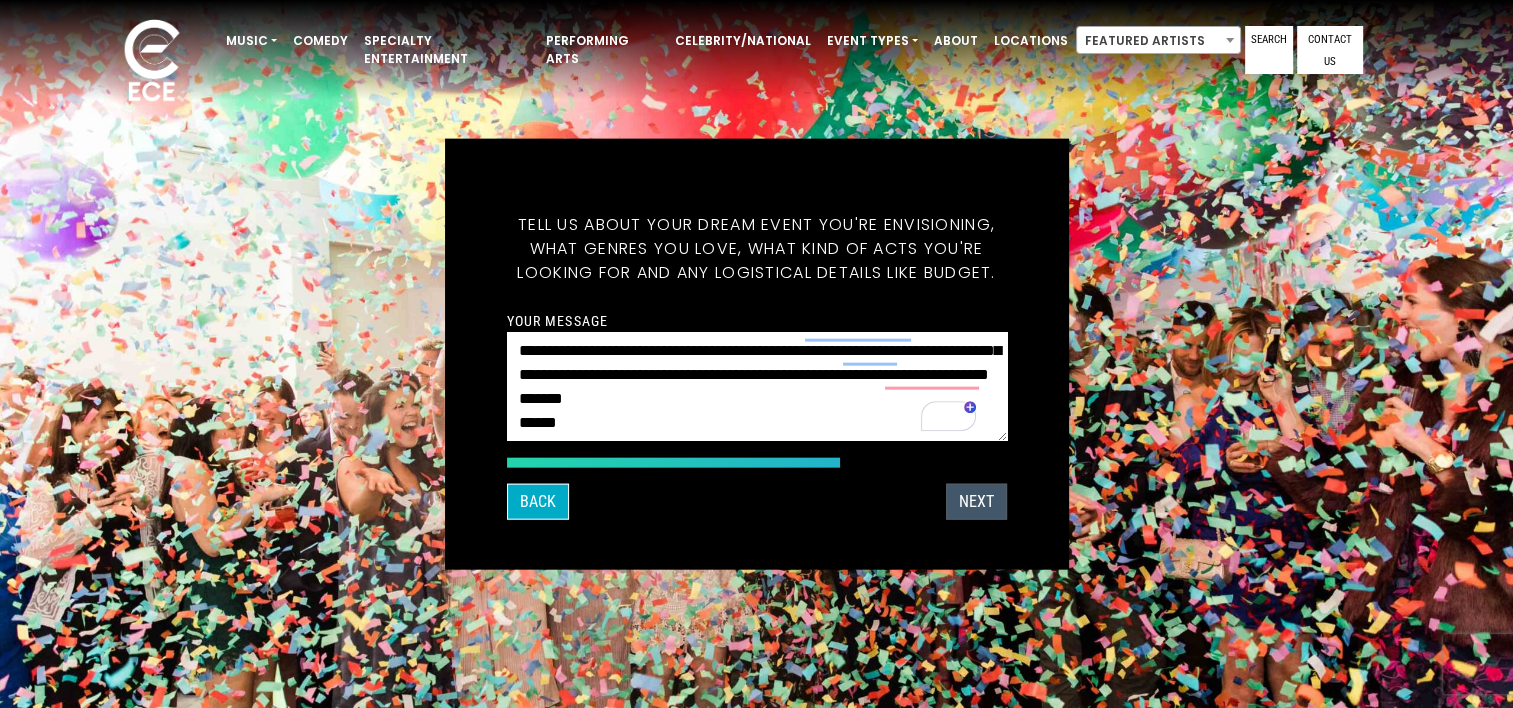 click on "Next" at bounding box center (976, 501) 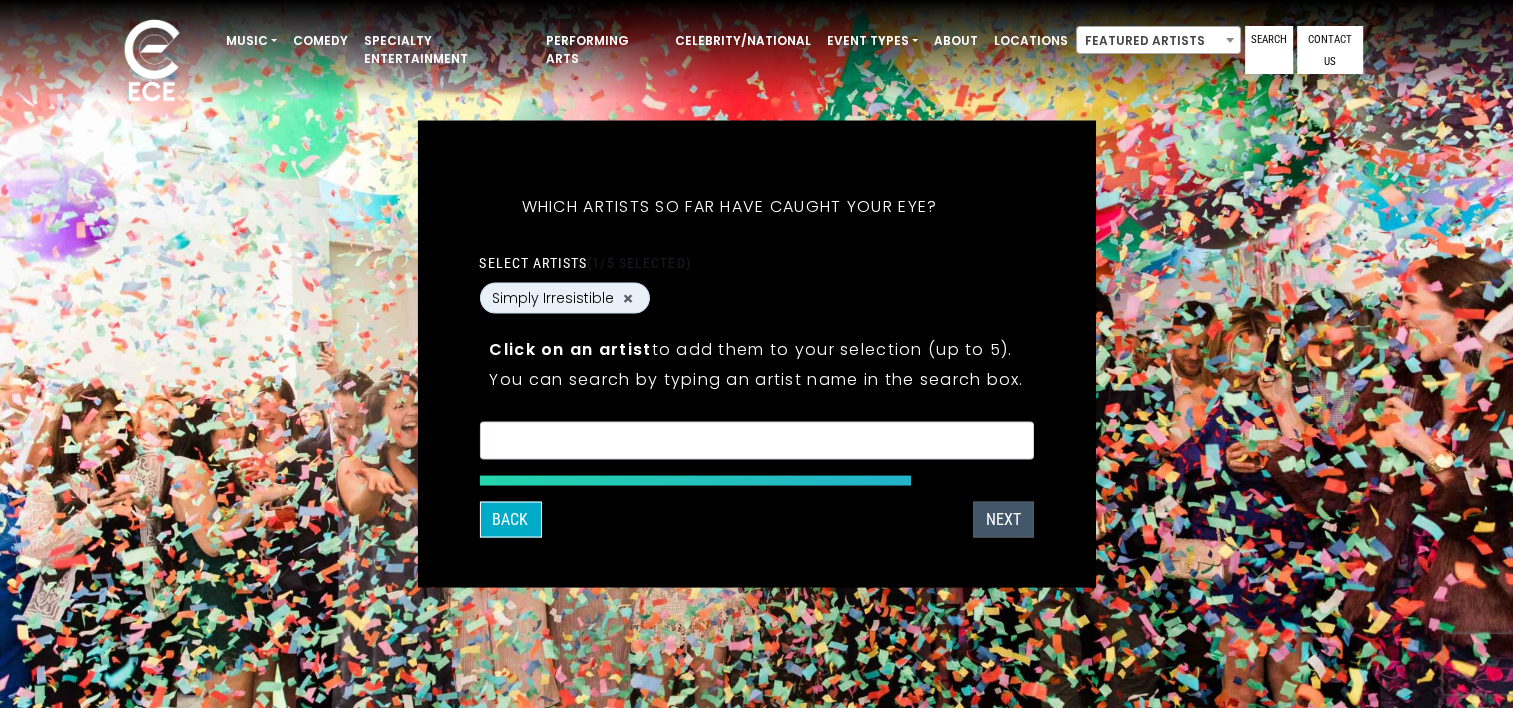 click on "Next" at bounding box center [1003, 520] 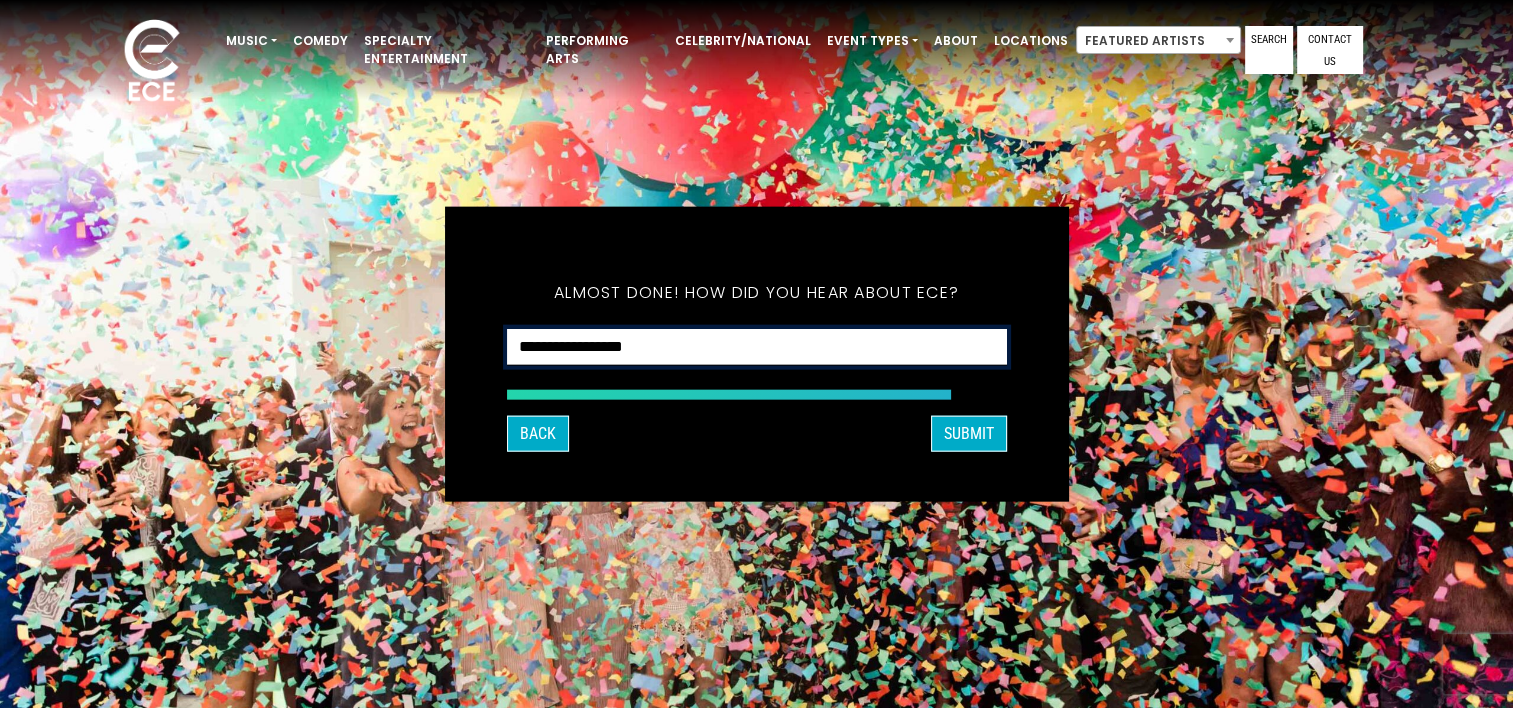 click on "**********" at bounding box center [757, 347] 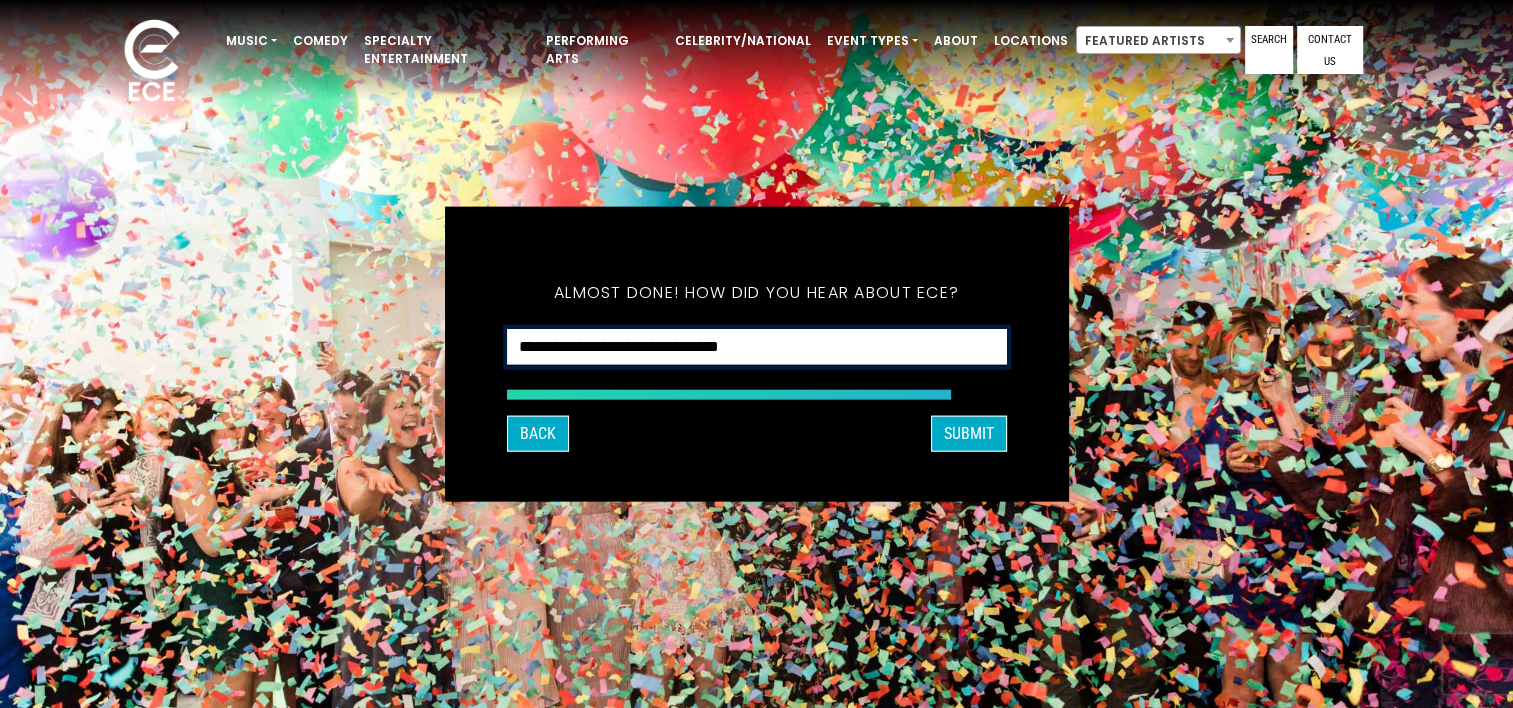 click on "**********" at bounding box center (757, 347) 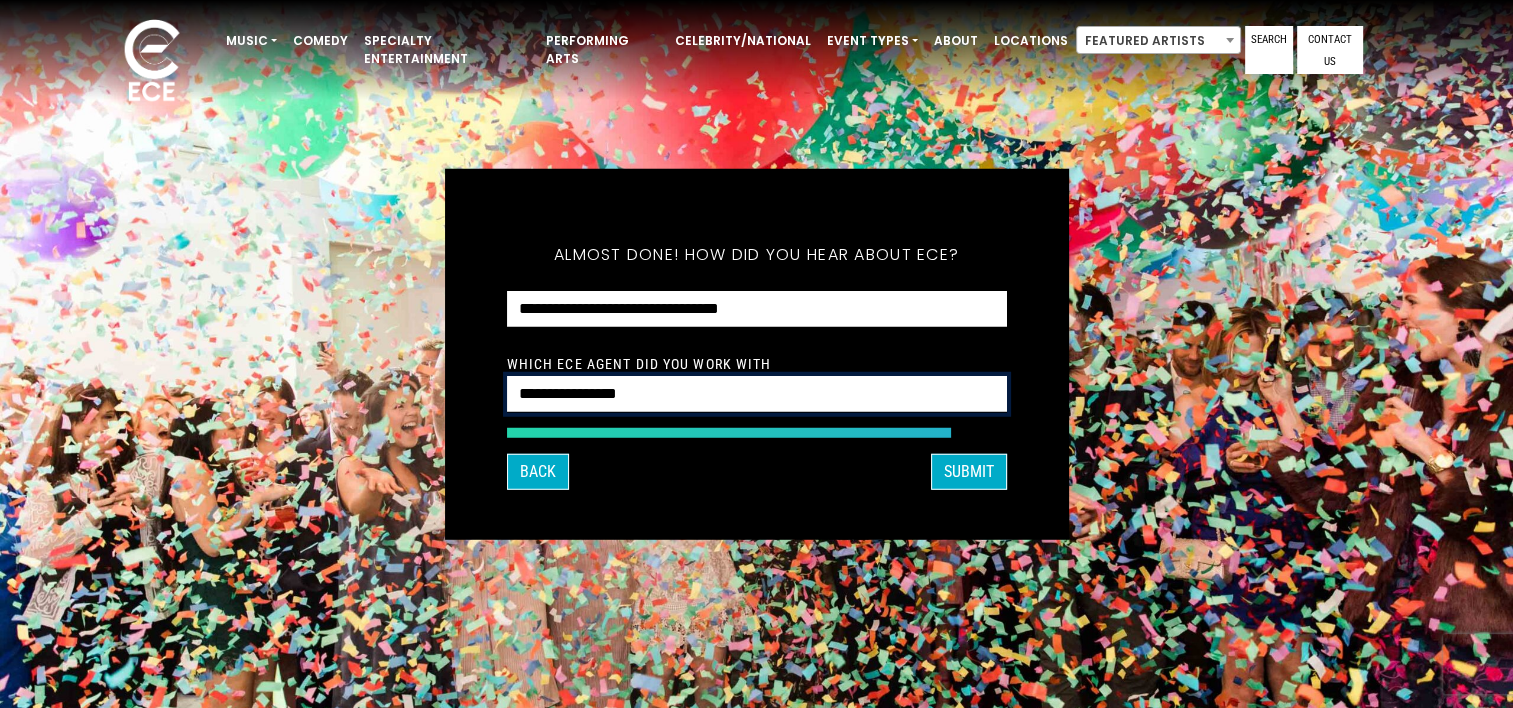 click on "**********" at bounding box center [757, 394] 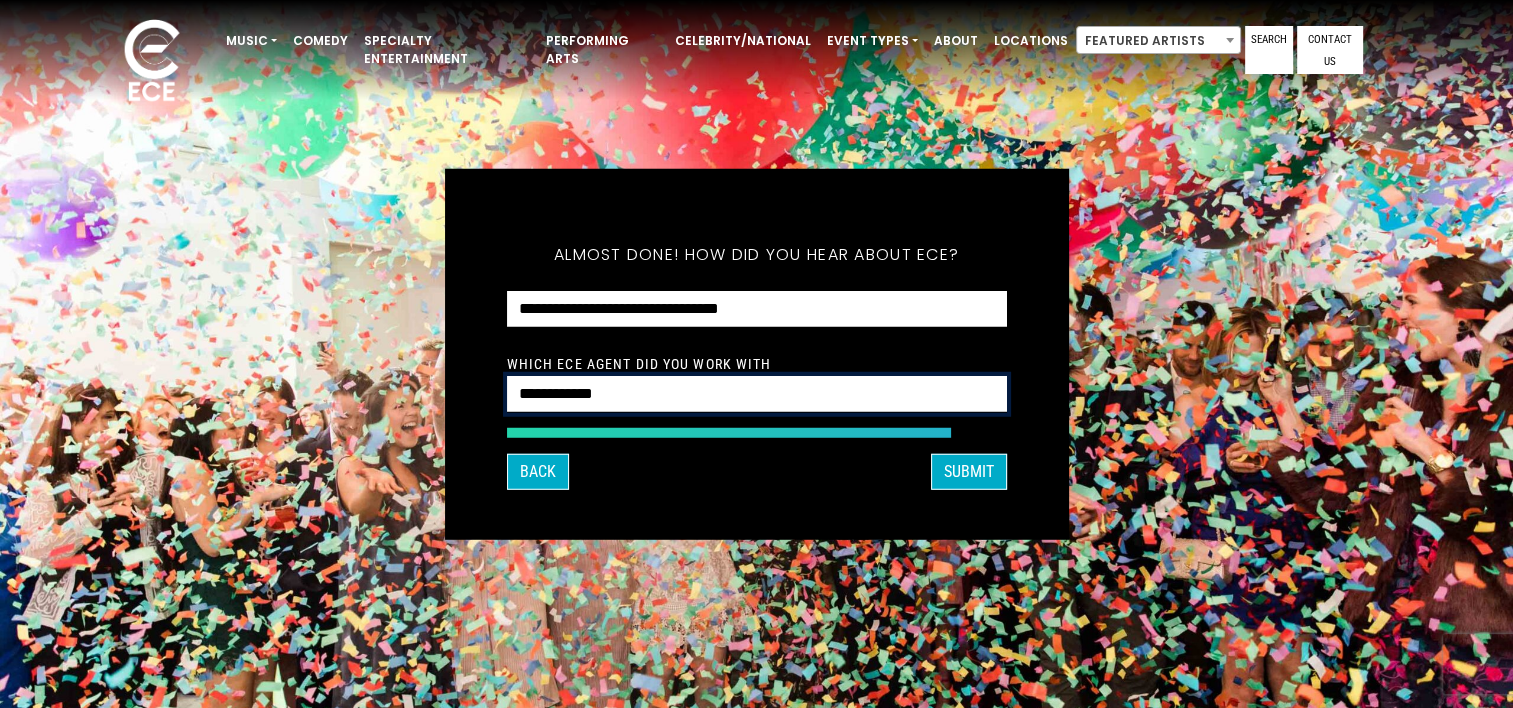 click on "**********" at bounding box center (757, 394) 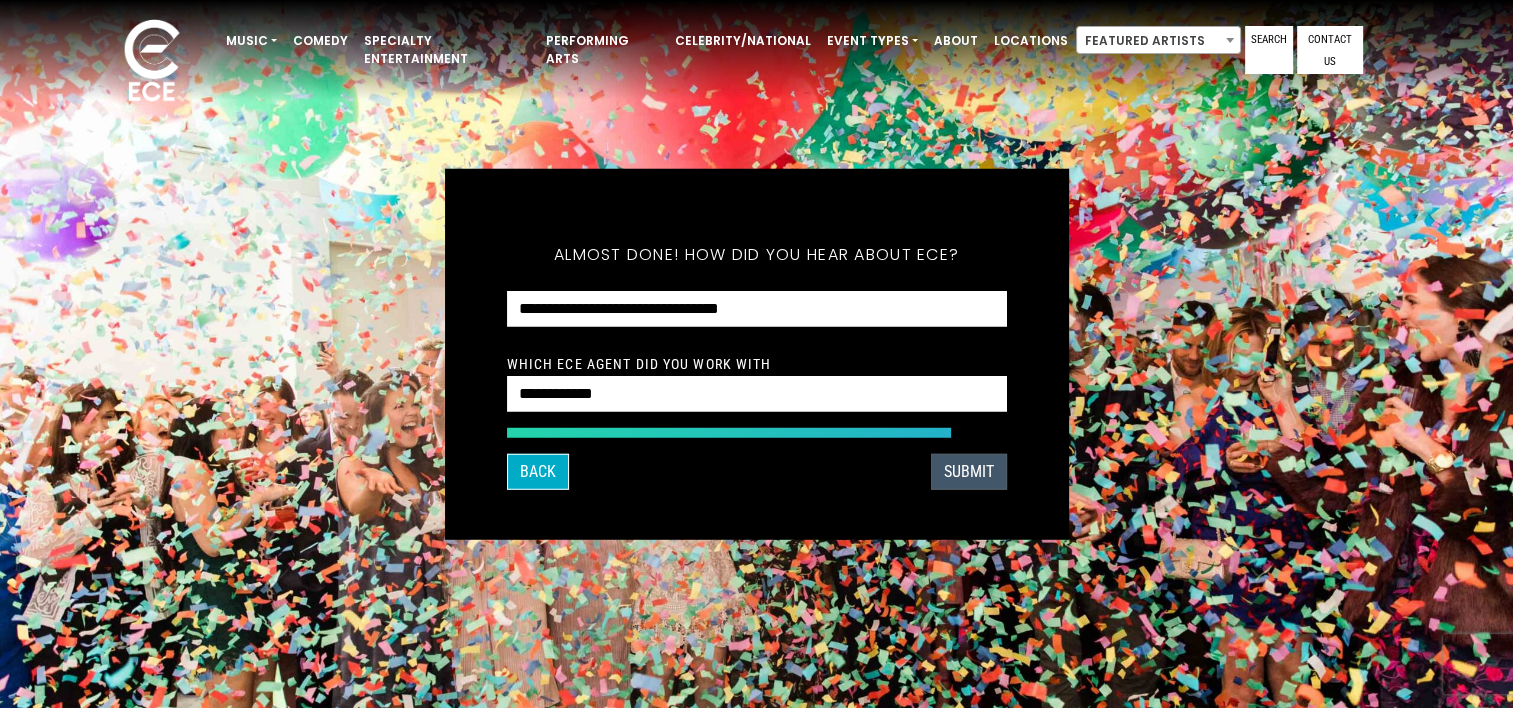 click on "SUBMIT" at bounding box center [969, 471] 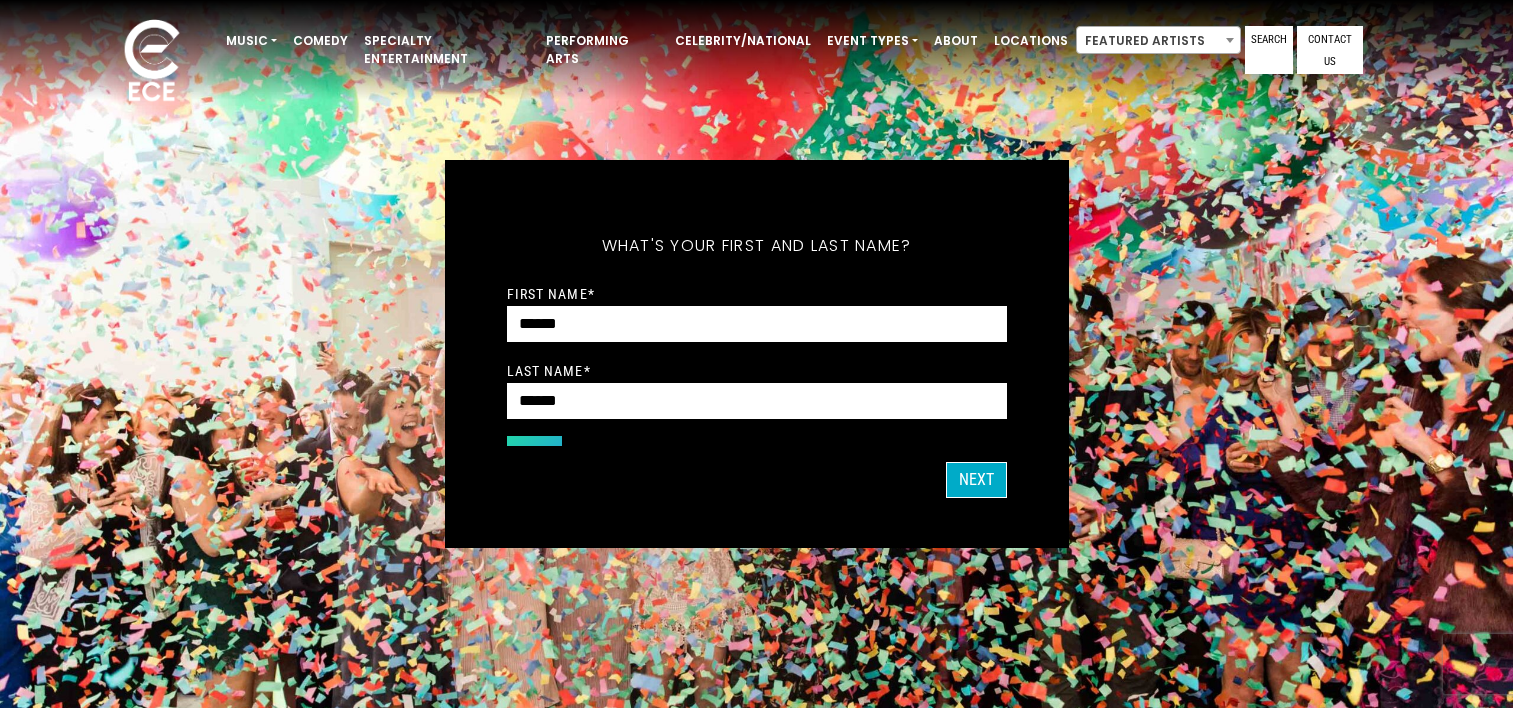 scroll, scrollTop: 0, scrollLeft: 0, axis: both 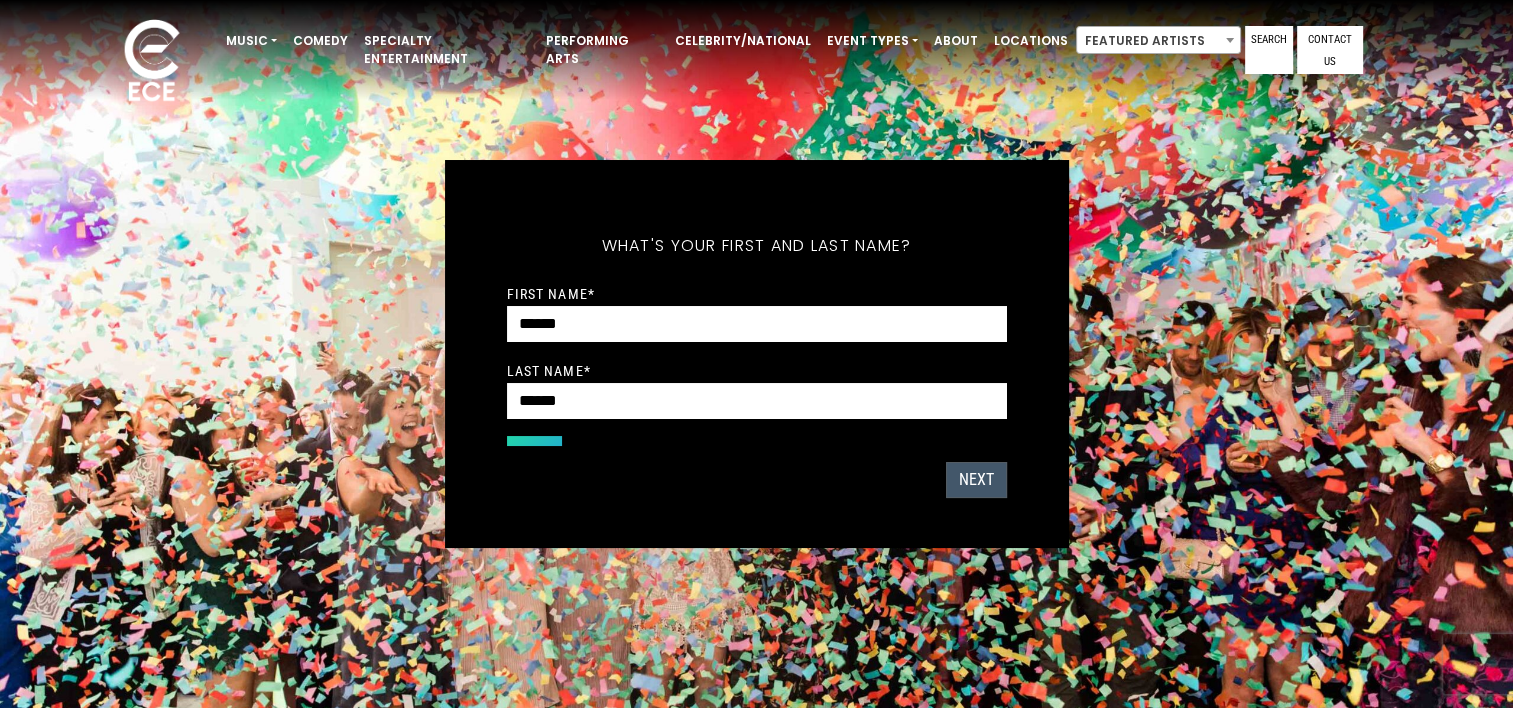click on "Next" at bounding box center [976, 480] 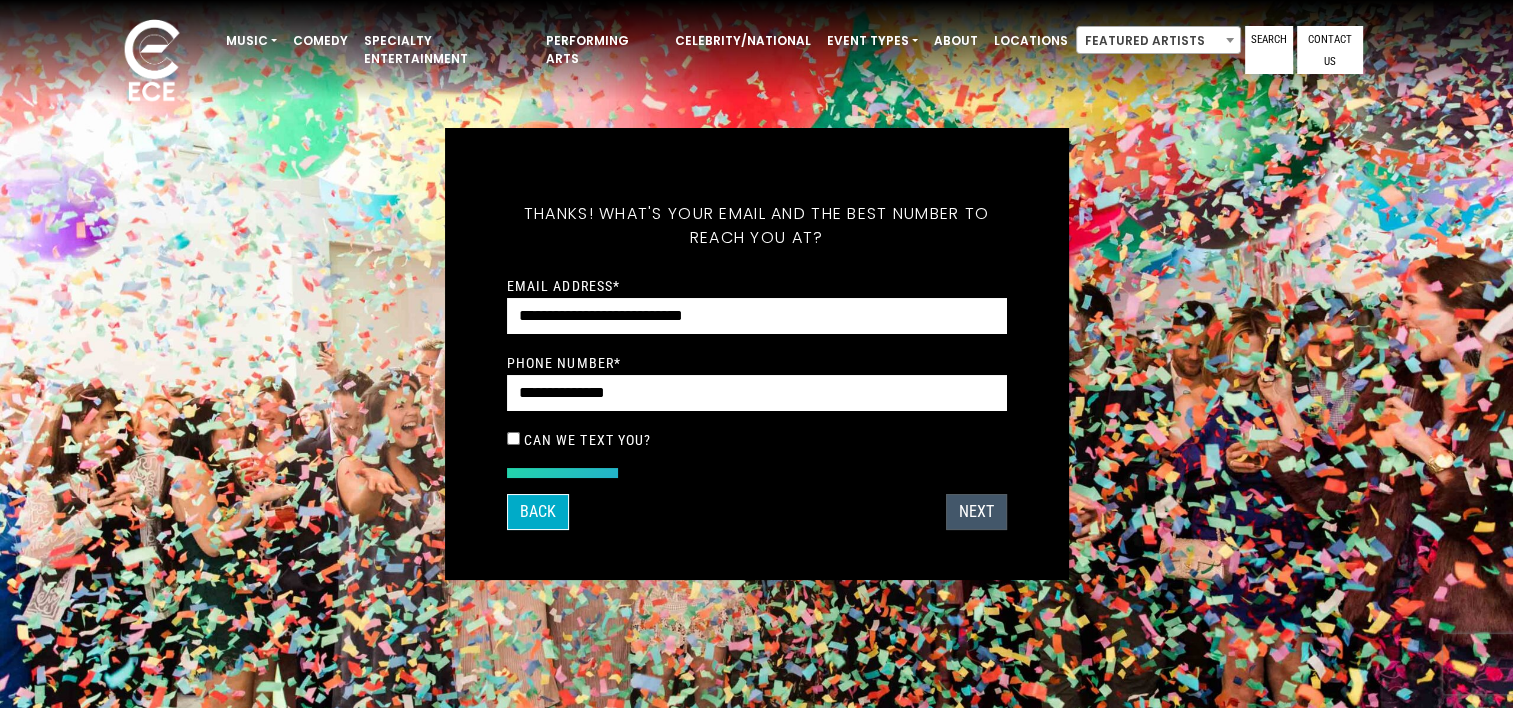 click on "Next" at bounding box center (976, 512) 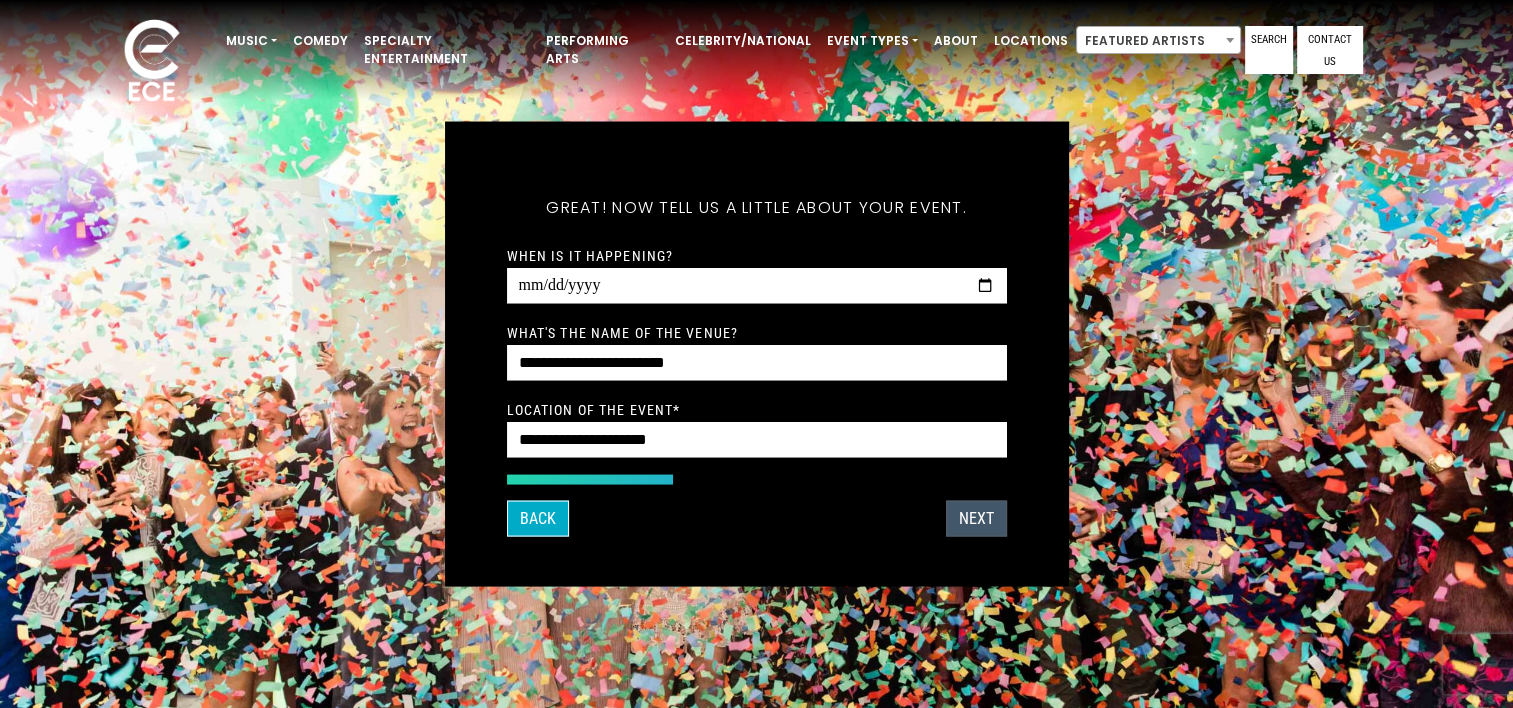 click on "Next" at bounding box center [976, 519] 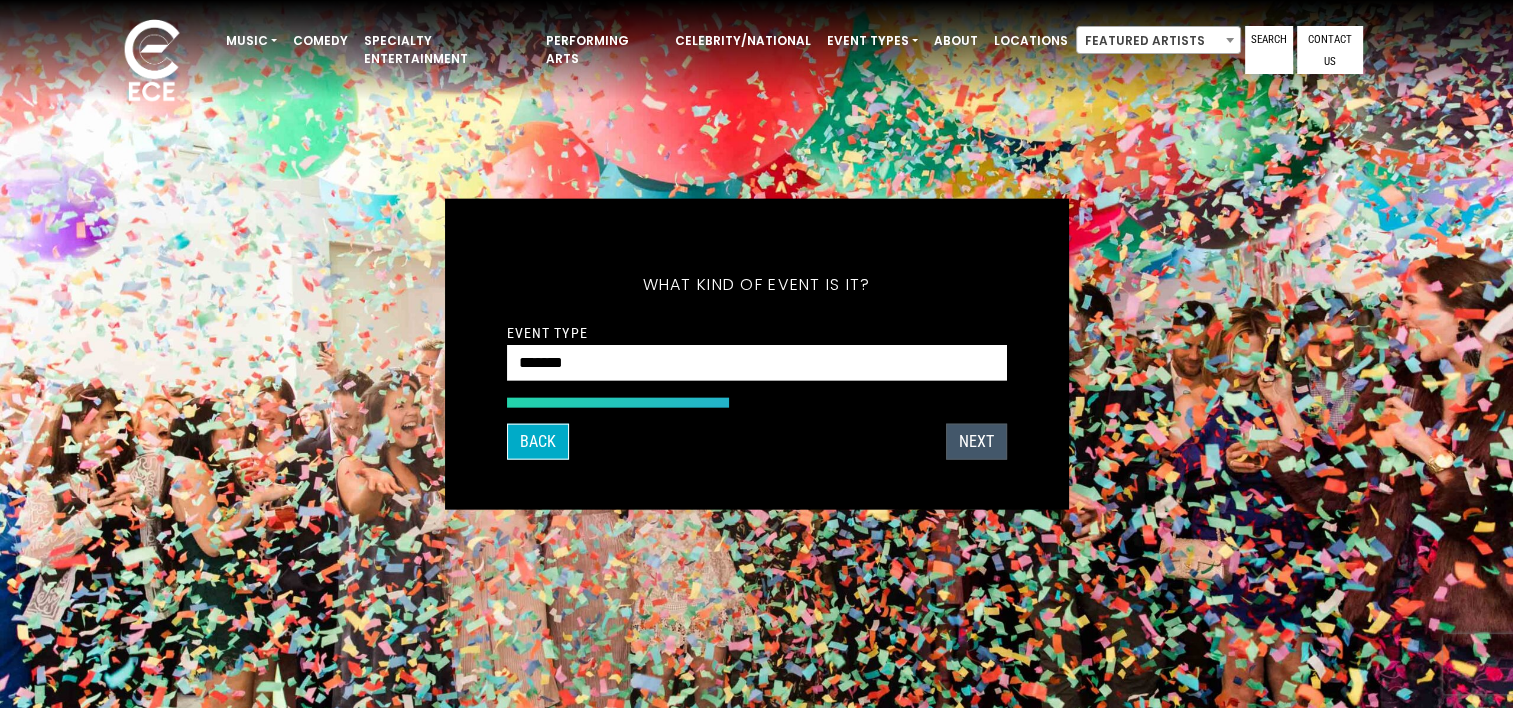 click on "What's your first and last name?
Thanks  ! What's your email and the best number to reach you at?
Great! Now tell us a little about your event.
What kind of event is it?
Let's get some names for the wedding:
* * *" at bounding box center (756, 354) 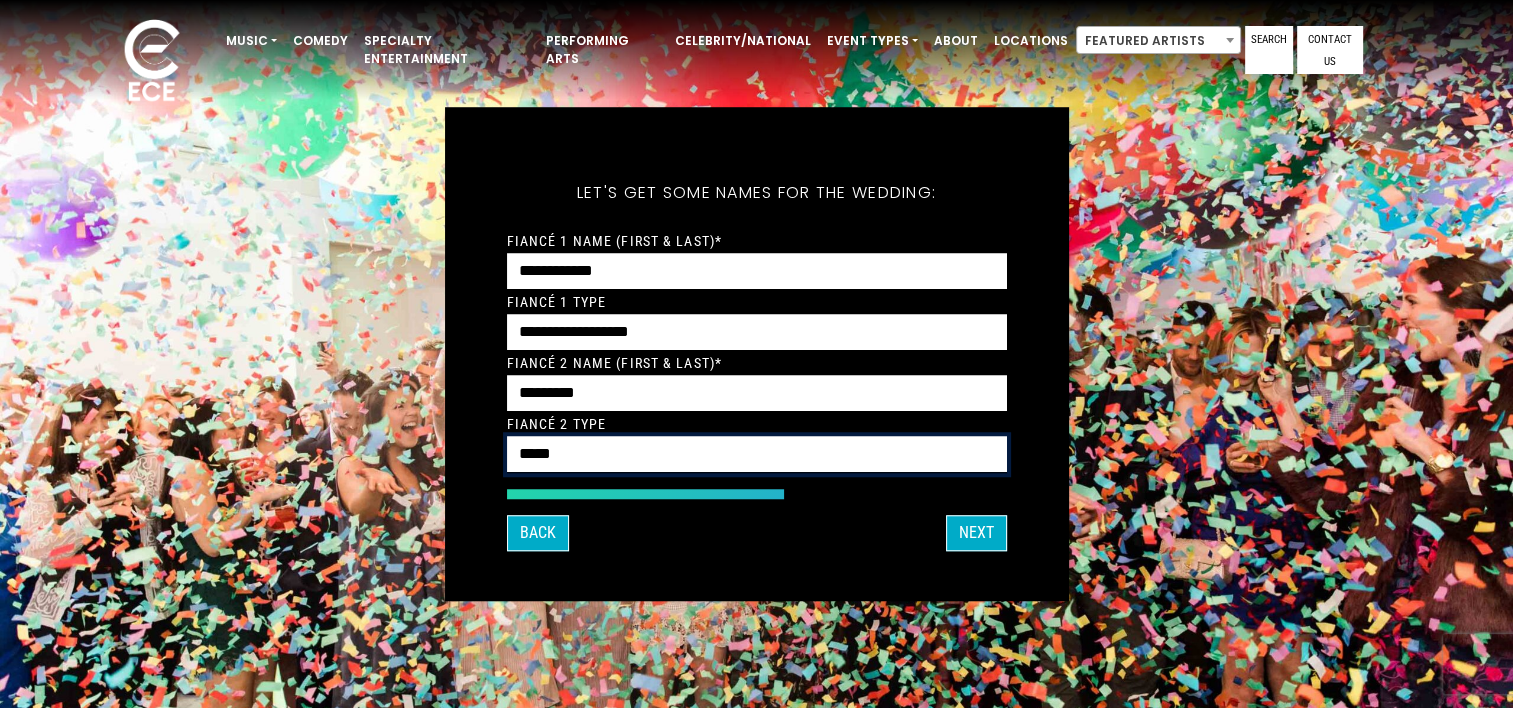 click on "**********" at bounding box center [757, 454] 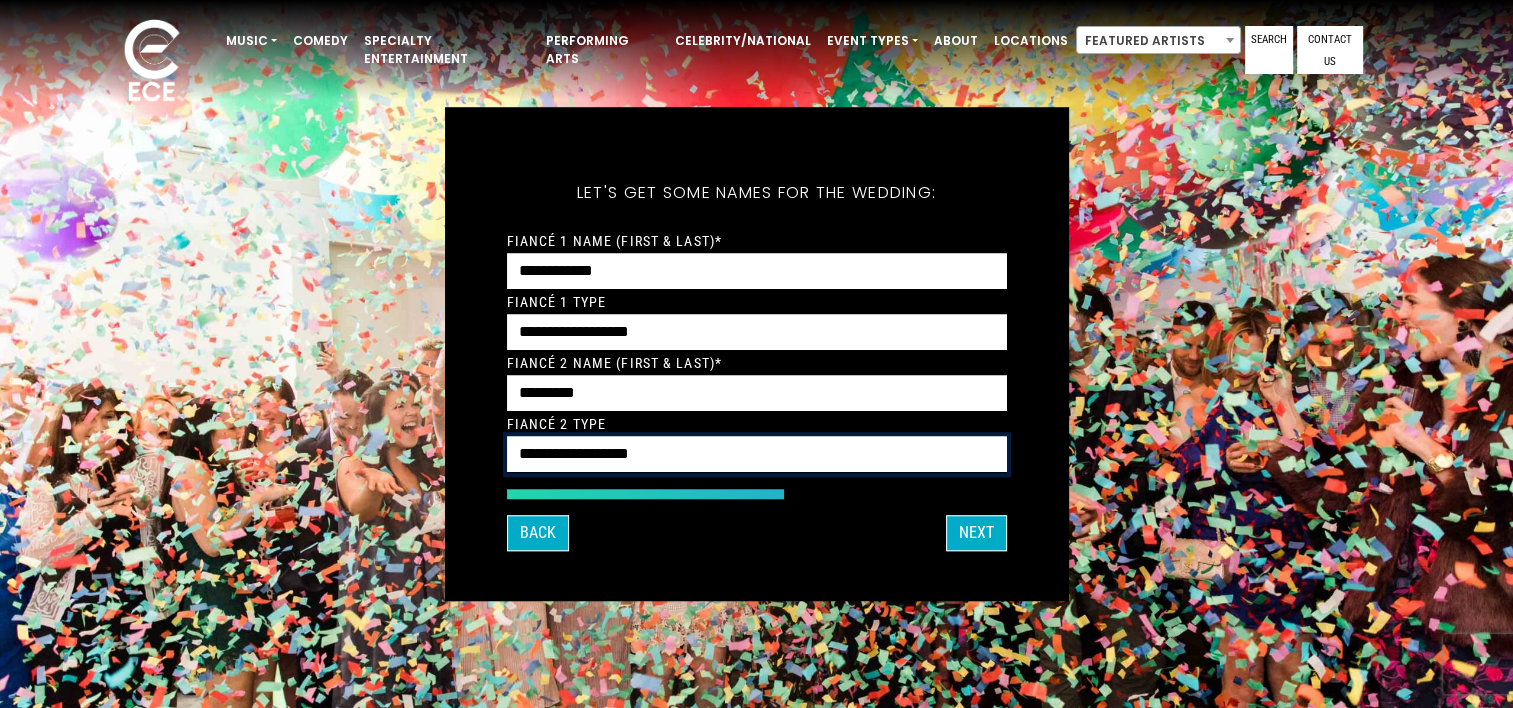 click on "**********" at bounding box center (757, 454) 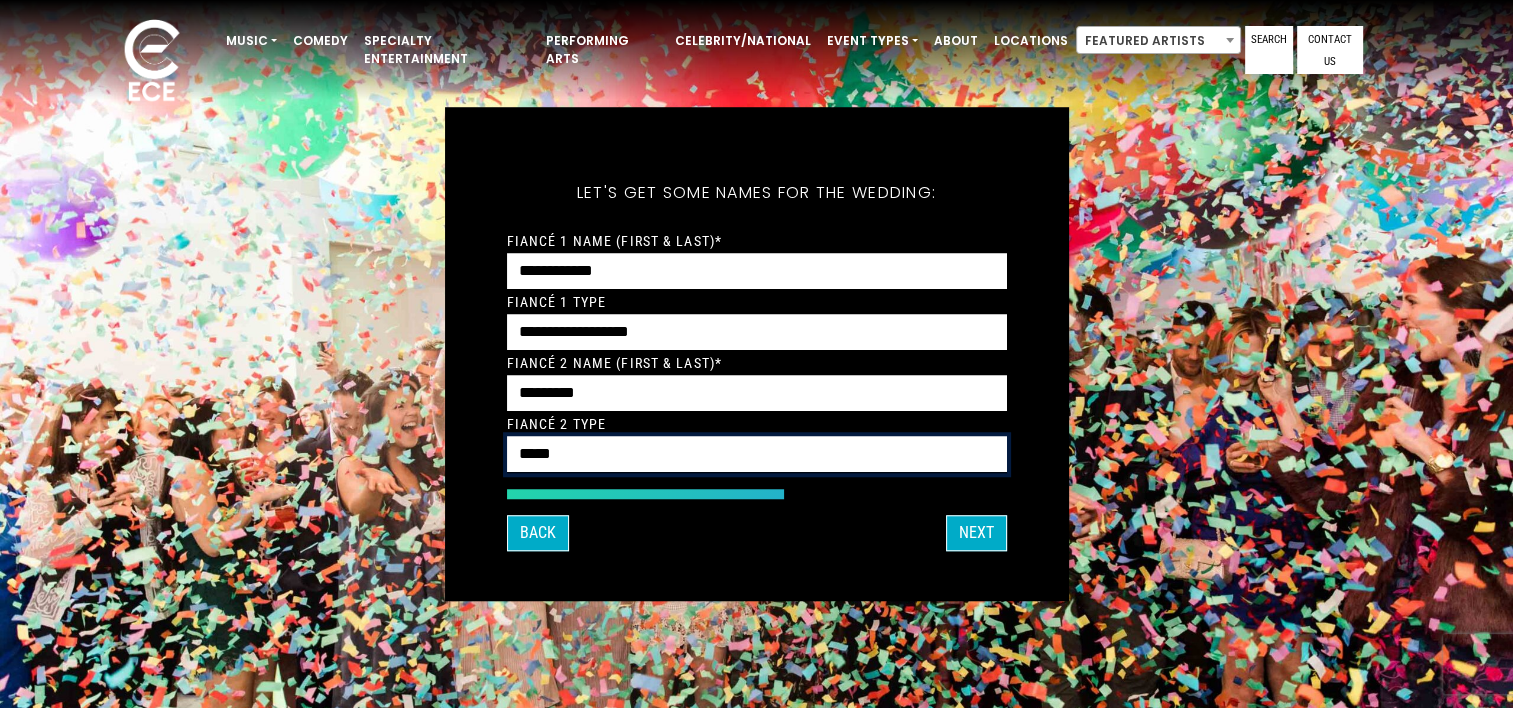 click on "**********" at bounding box center (757, 454) 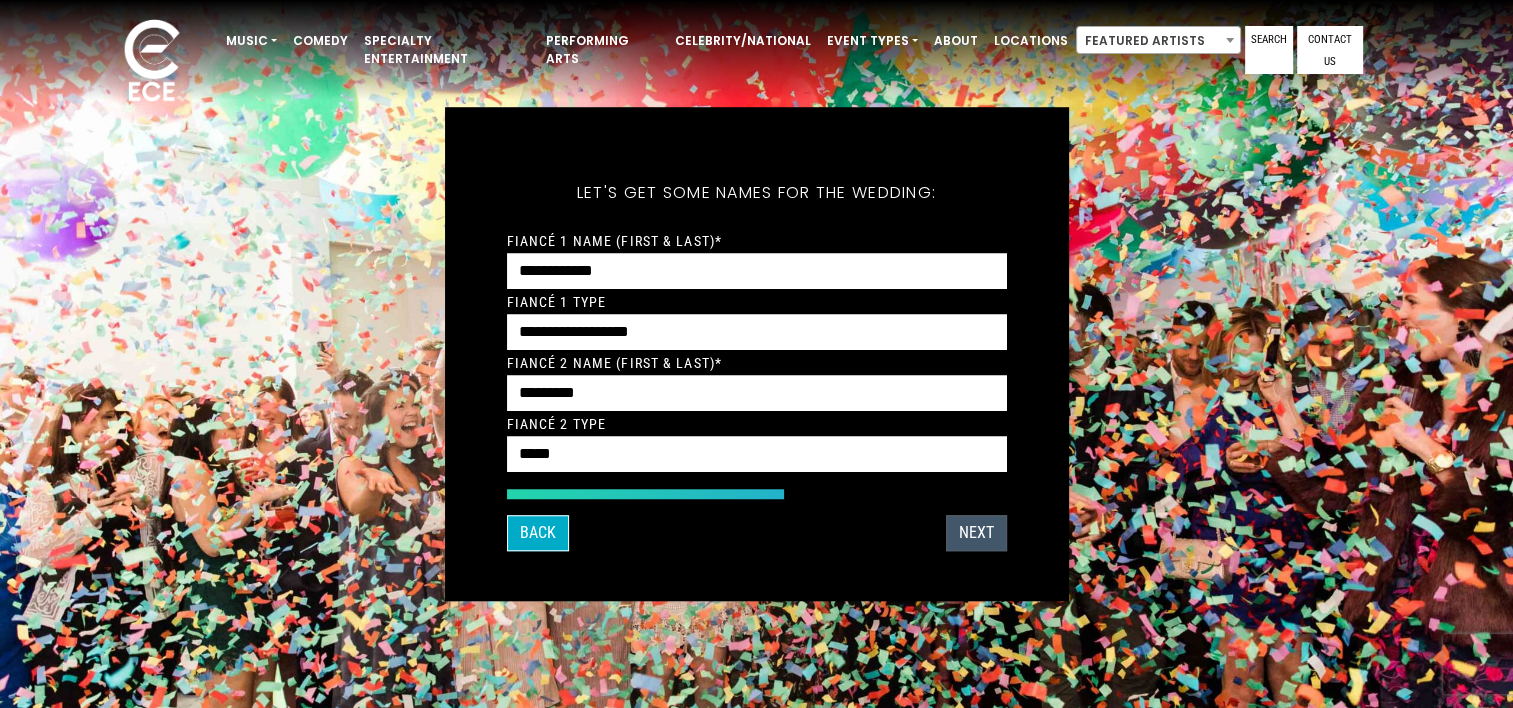 click on "Next" at bounding box center [976, 533] 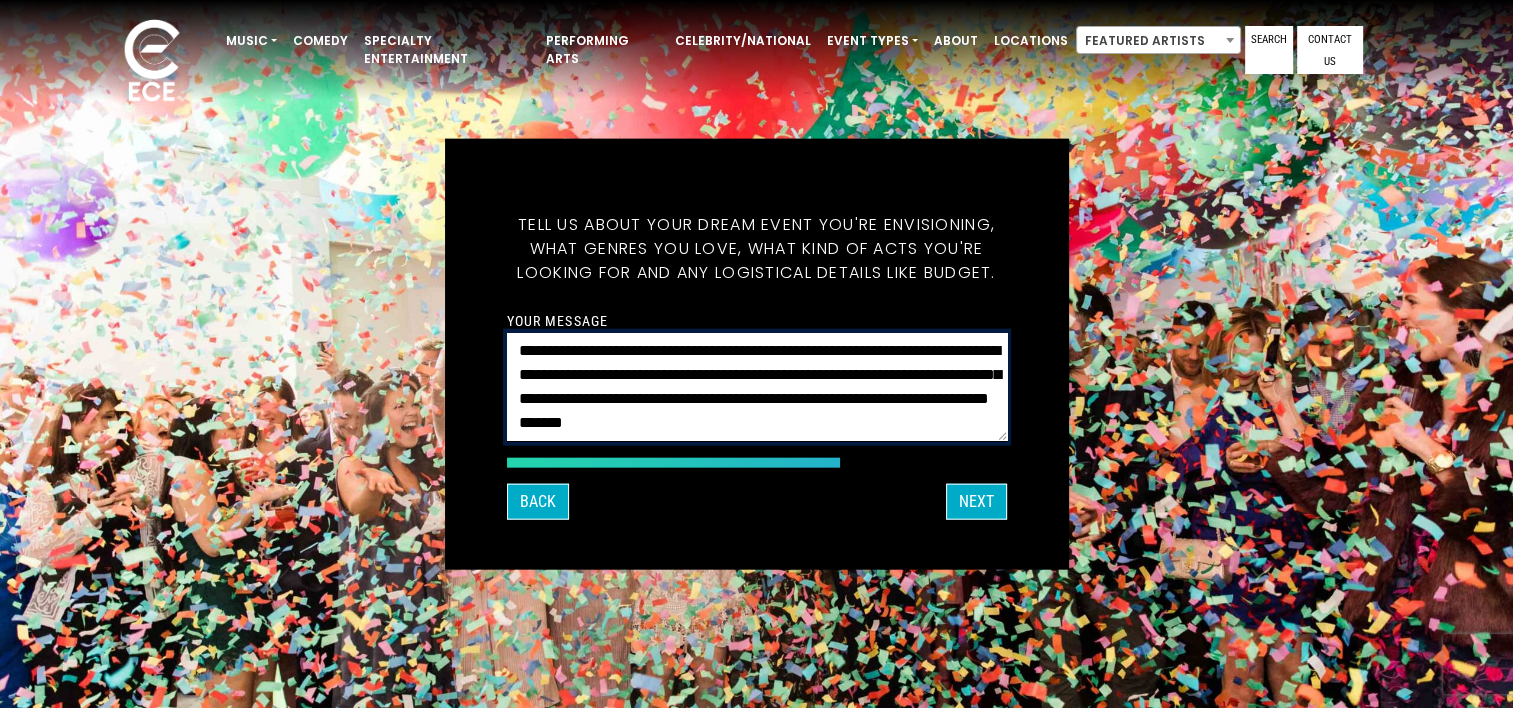 click on "**********" at bounding box center [757, 387] 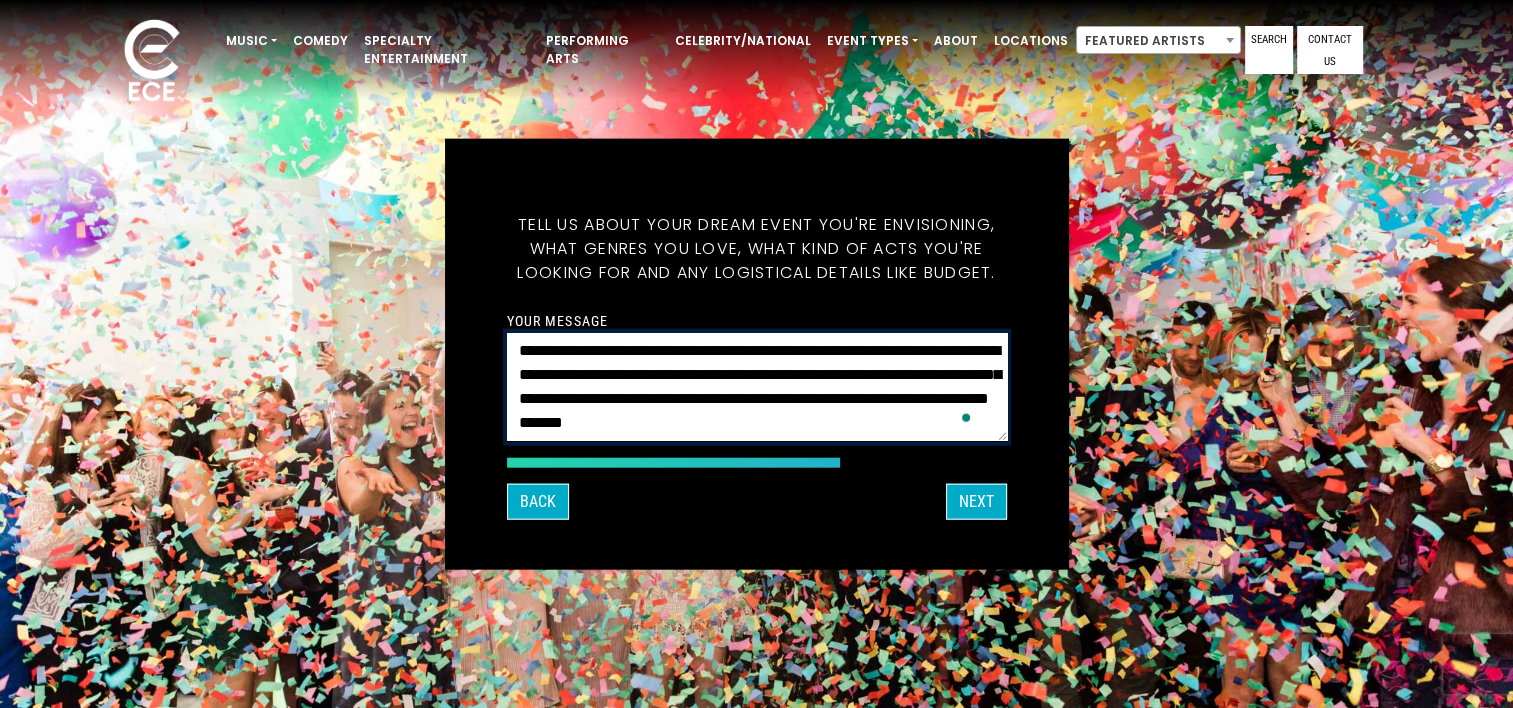 scroll, scrollTop: 72, scrollLeft: 0, axis: vertical 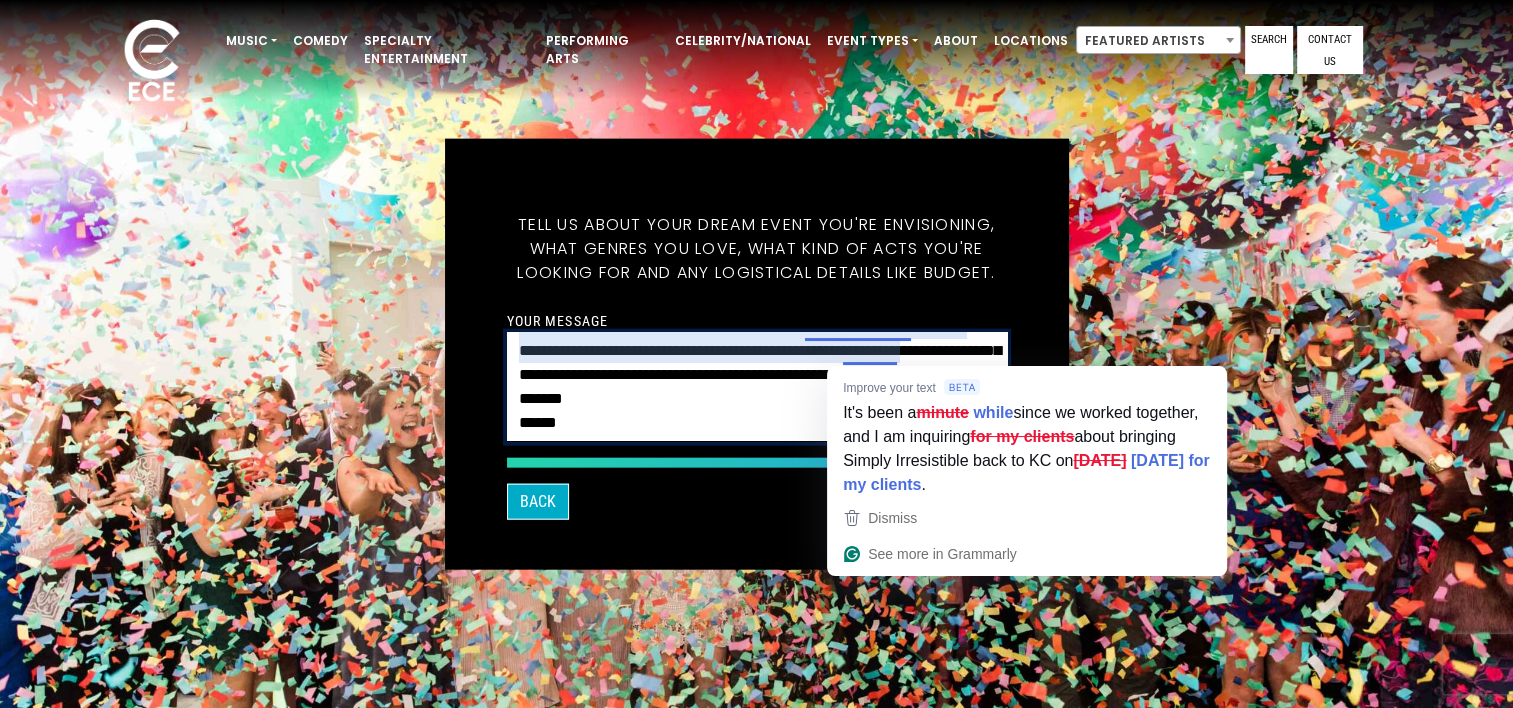 click on "**********" at bounding box center (757, 387) 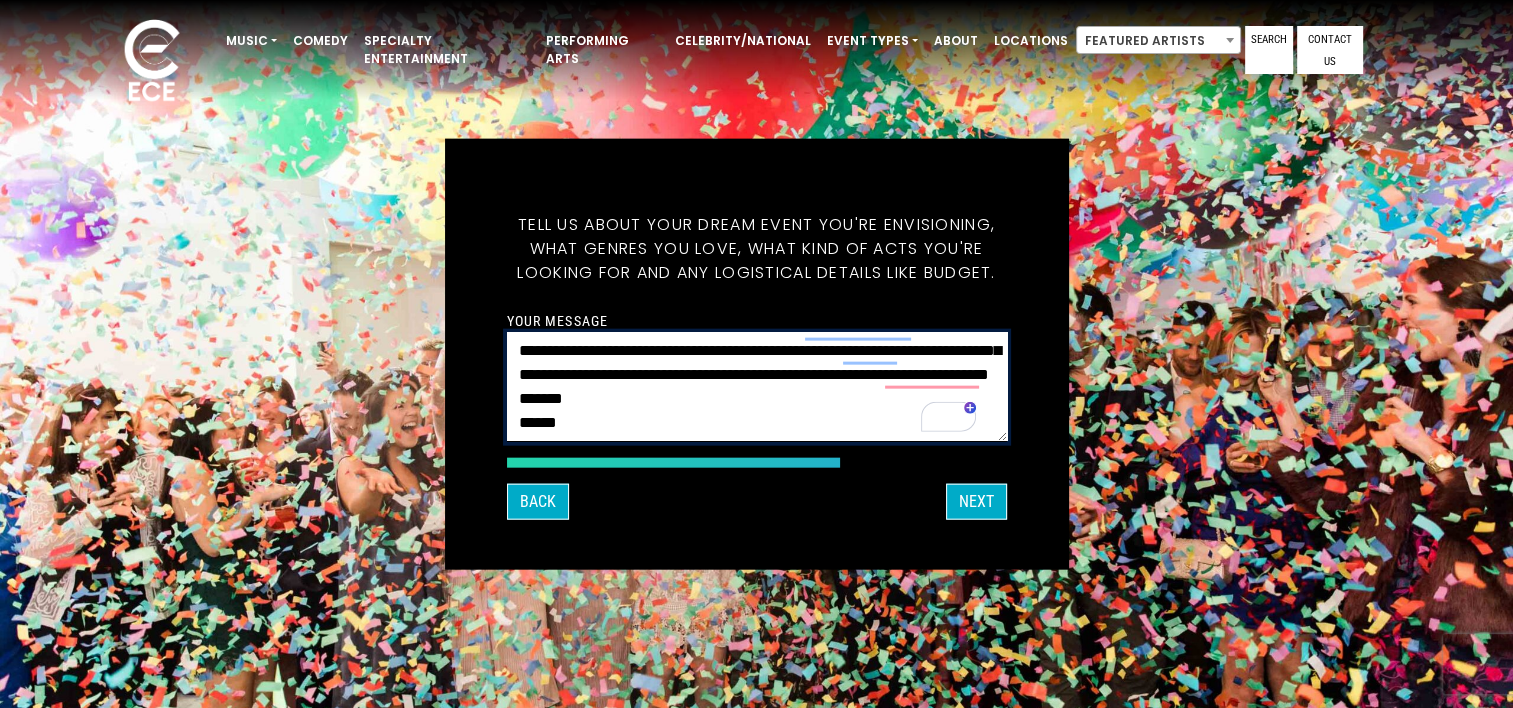 scroll, scrollTop: 0, scrollLeft: 0, axis: both 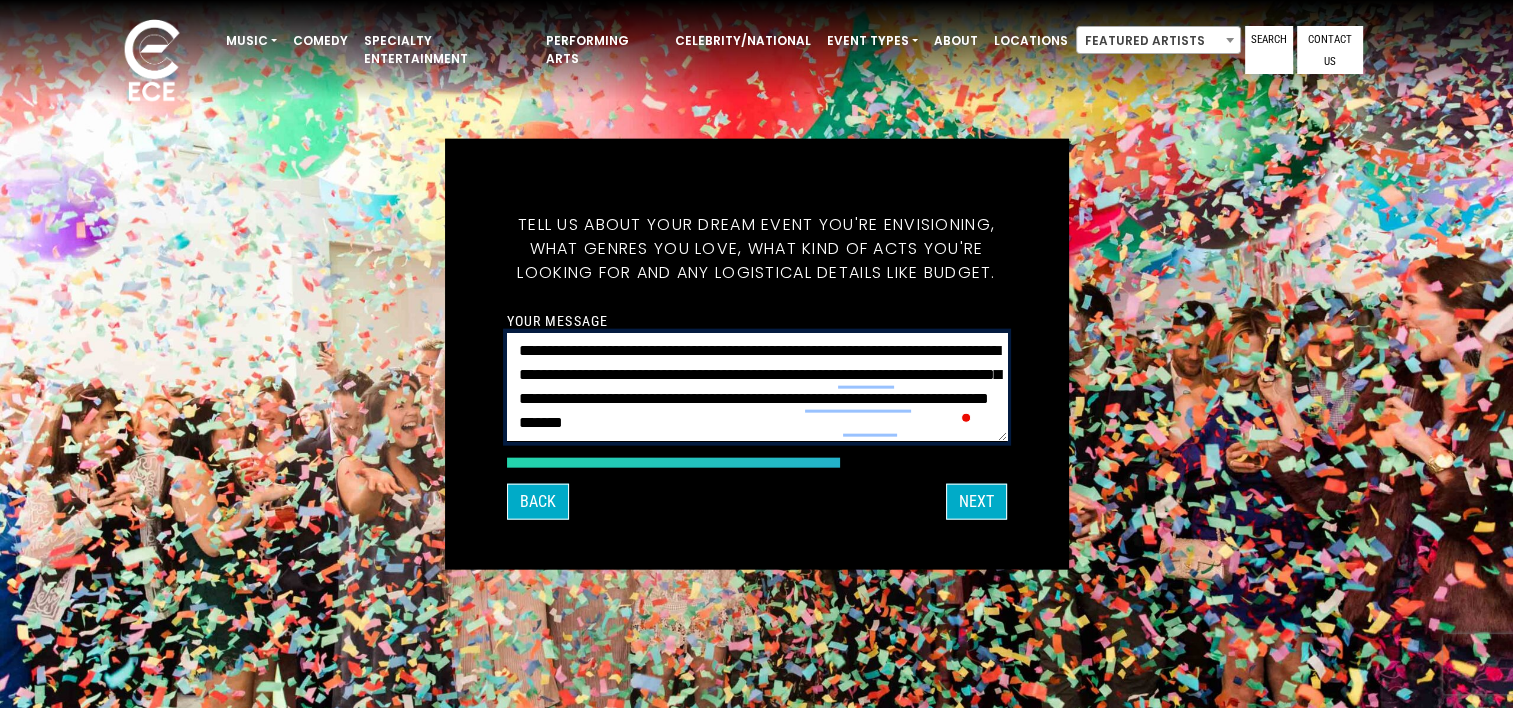 click on "**********" at bounding box center (757, 387) 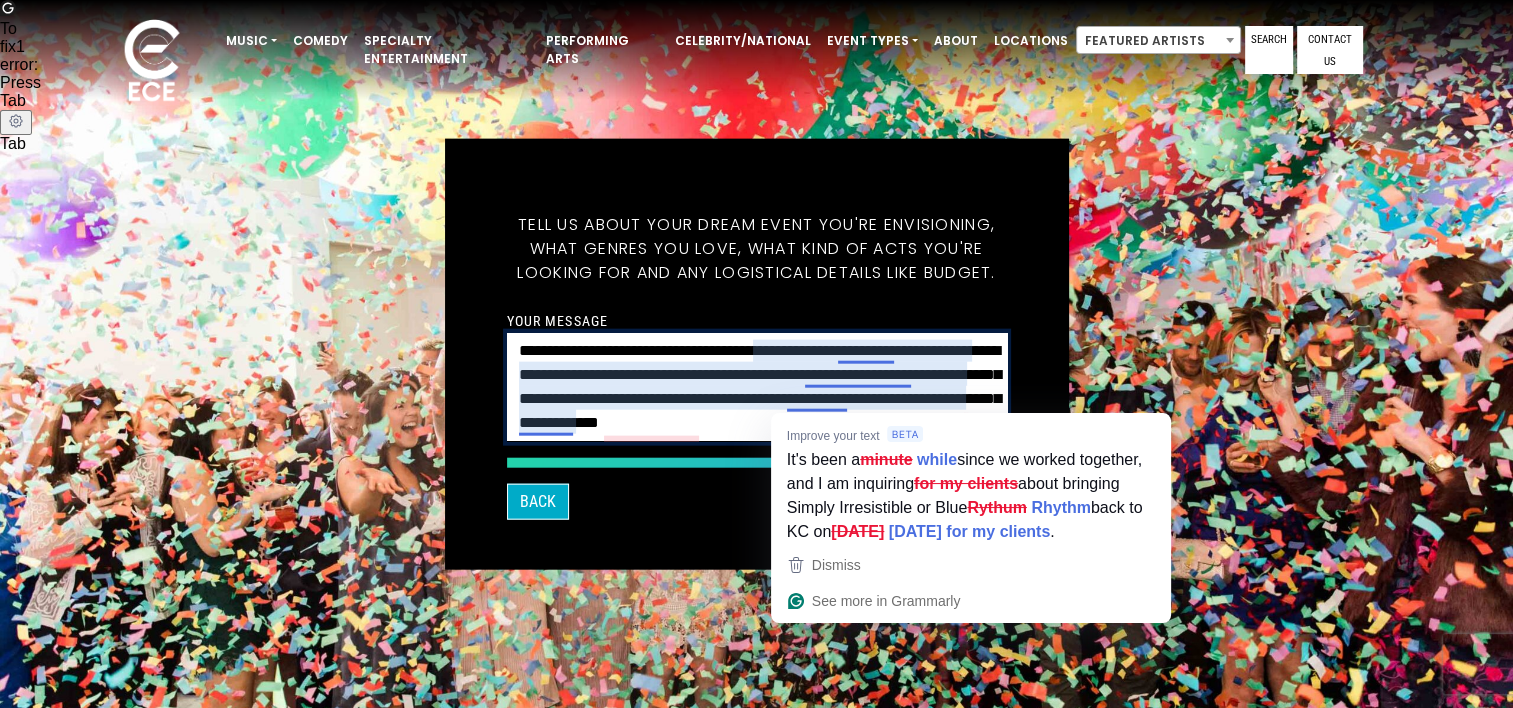 click on "**********" at bounding box center (757, 387) 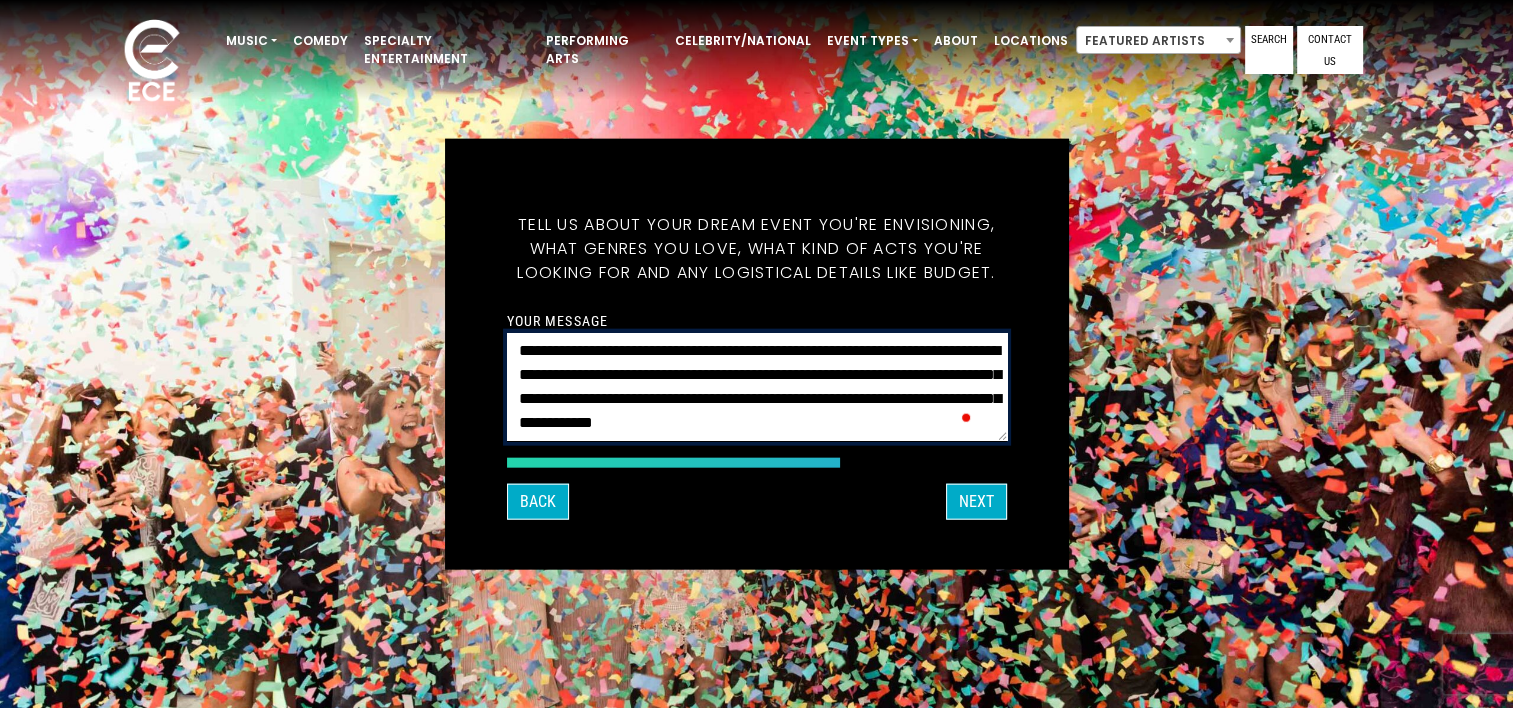scroll, scrollTop: 72, scrollLeft: 0, axis: vertical 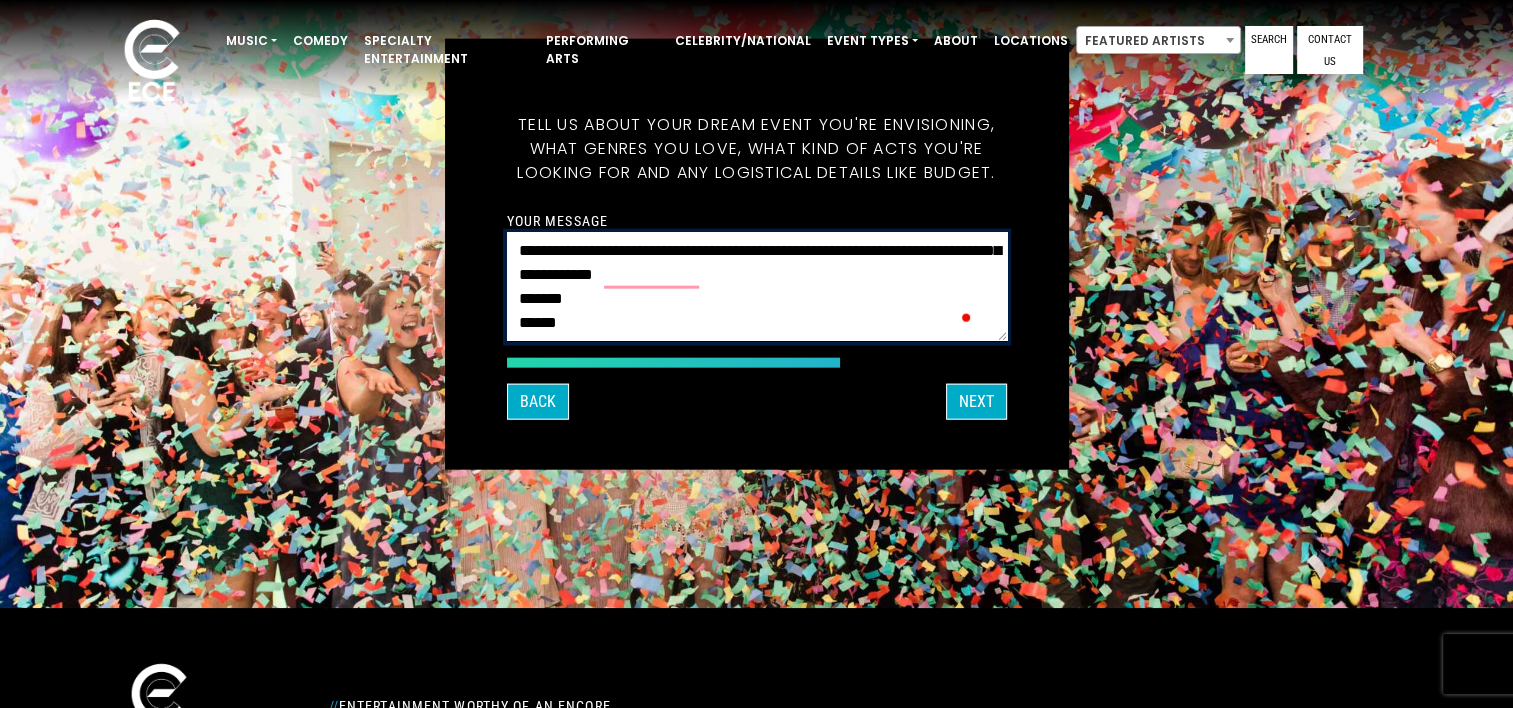 click on "**********" at bounding box center [757, 287] 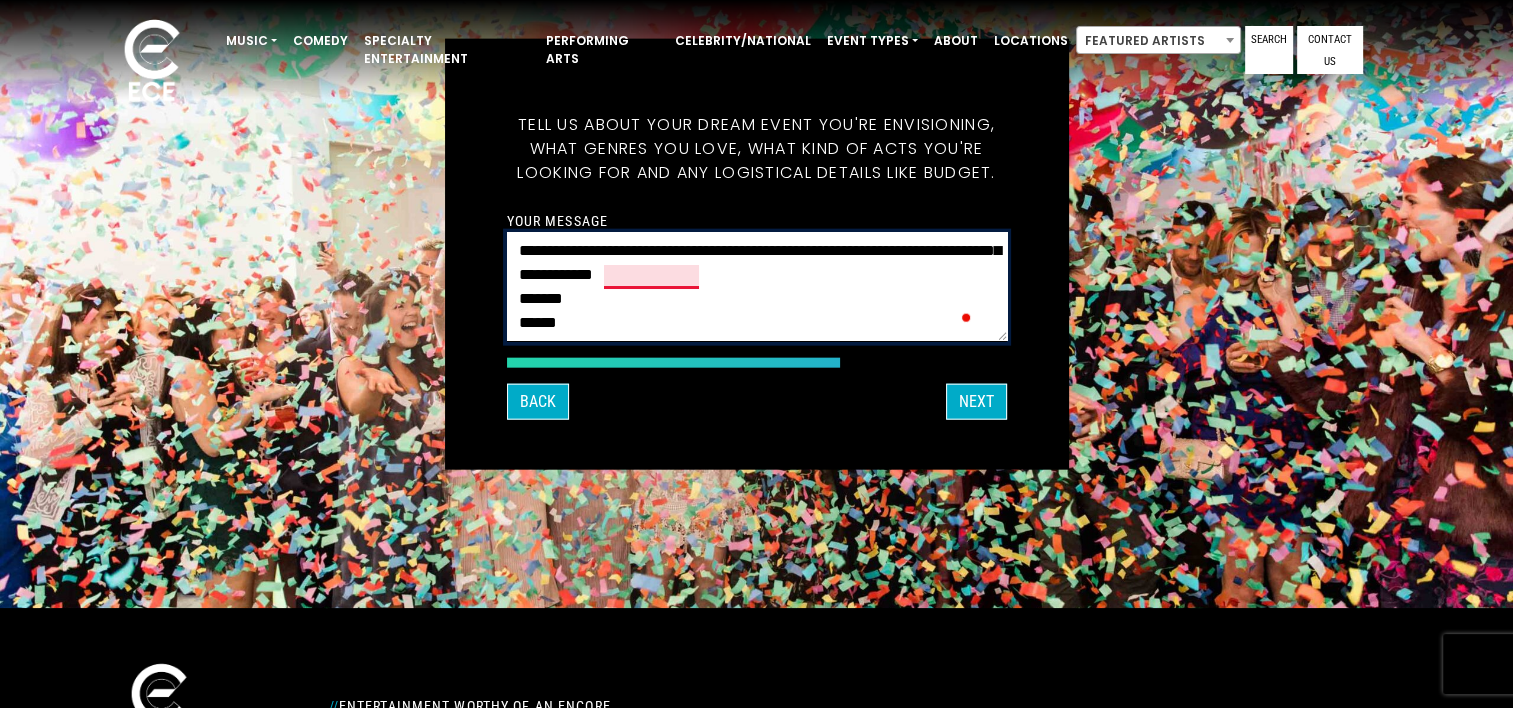 click on "**********" at bounding box center [757, 287] 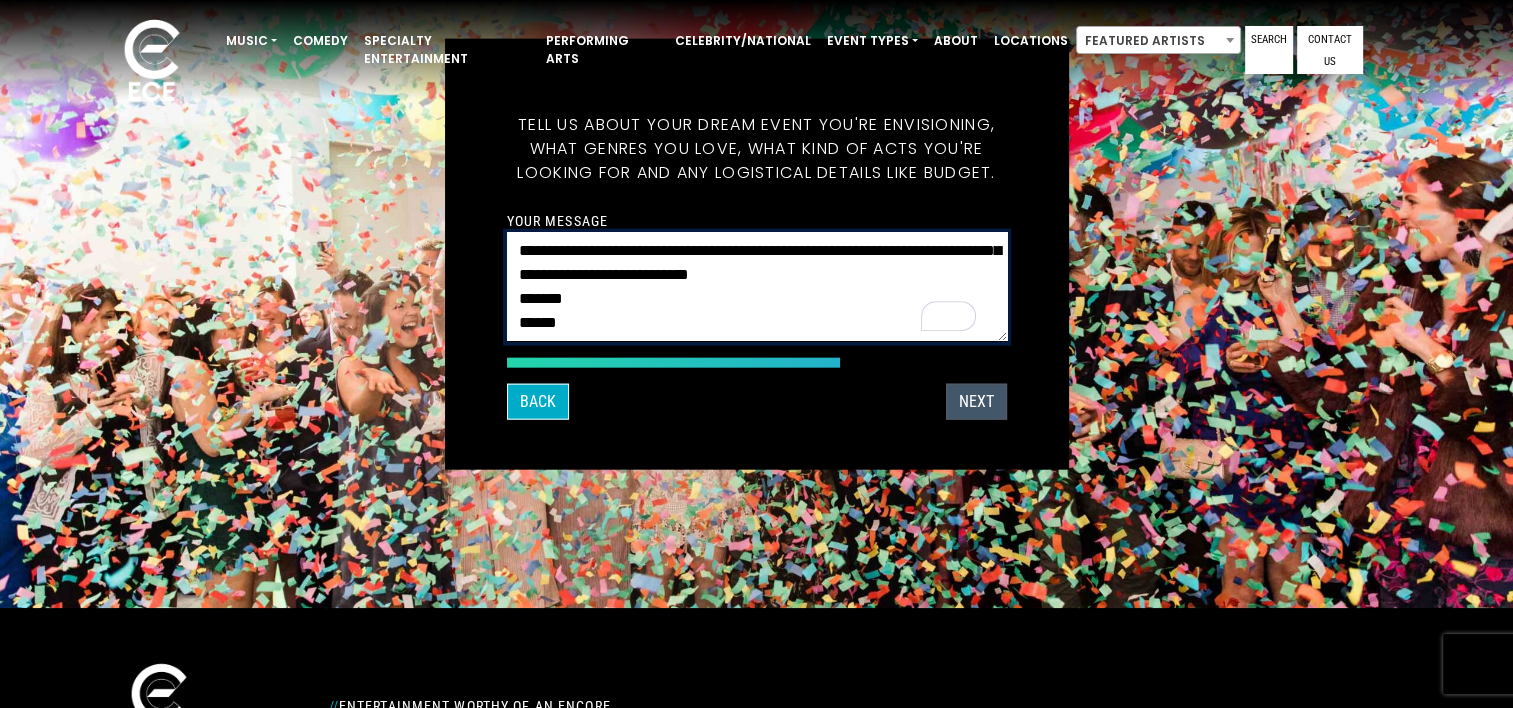 type on "**********" 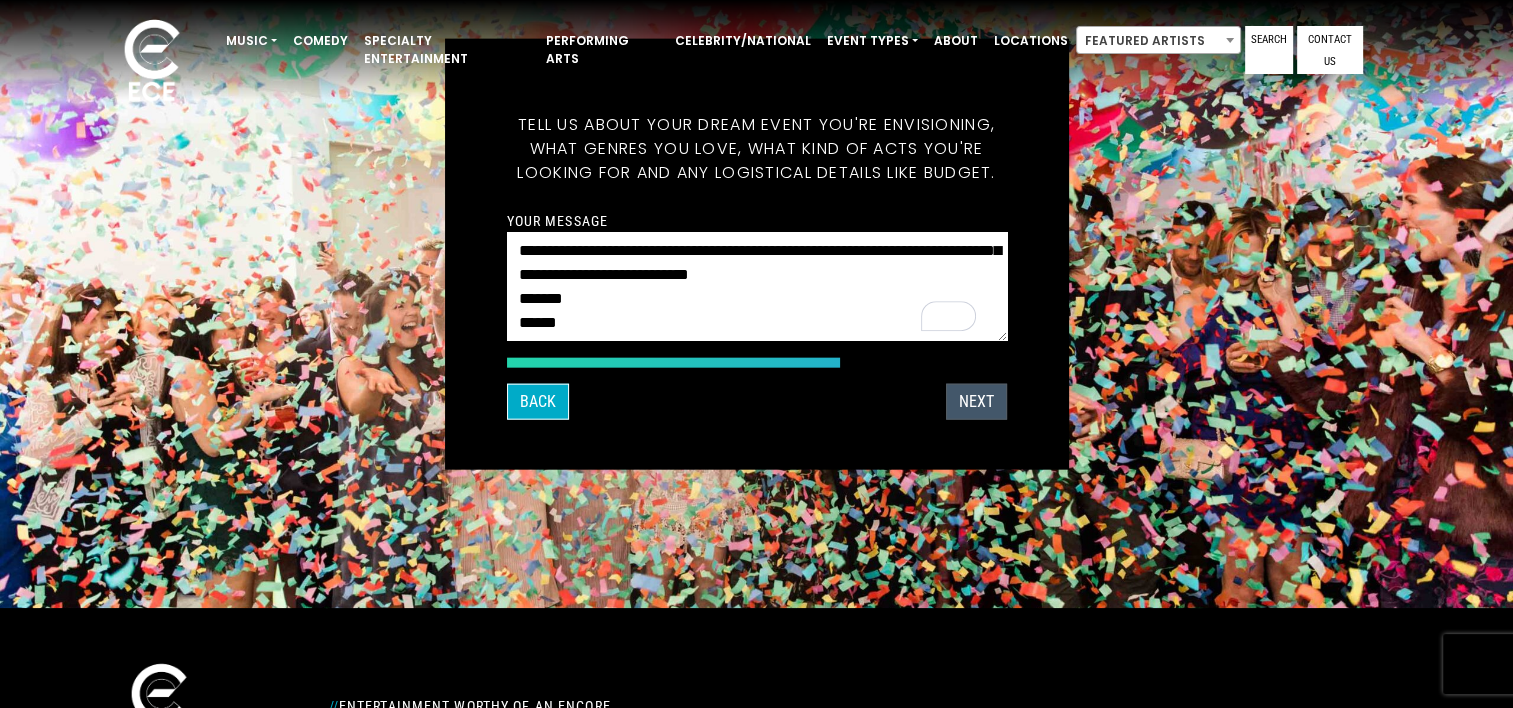 click on "Next" at bounding box center [976, 401] 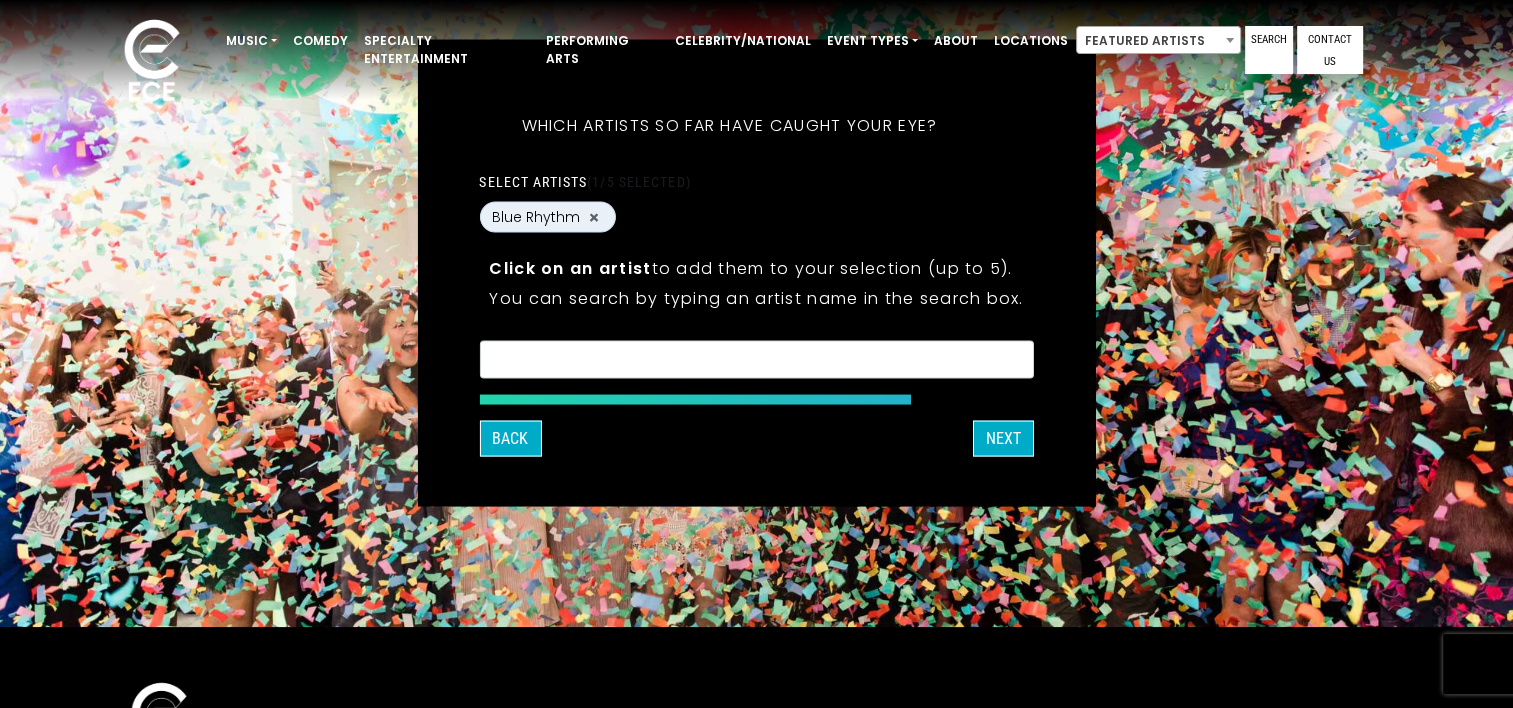 click at bounding box center [756, 363] 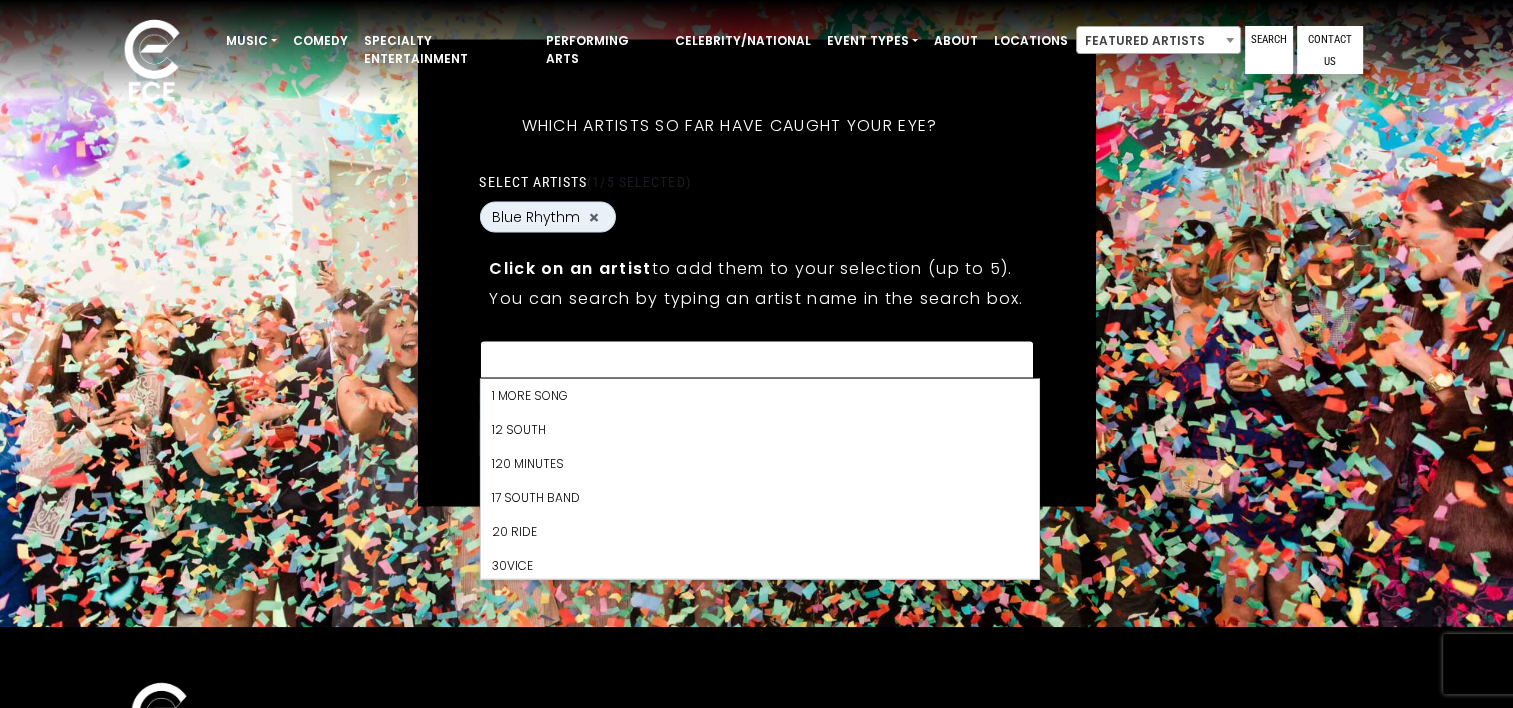 scroll, scrollTop: 3298, scrollLeft: 0, axis: vertical 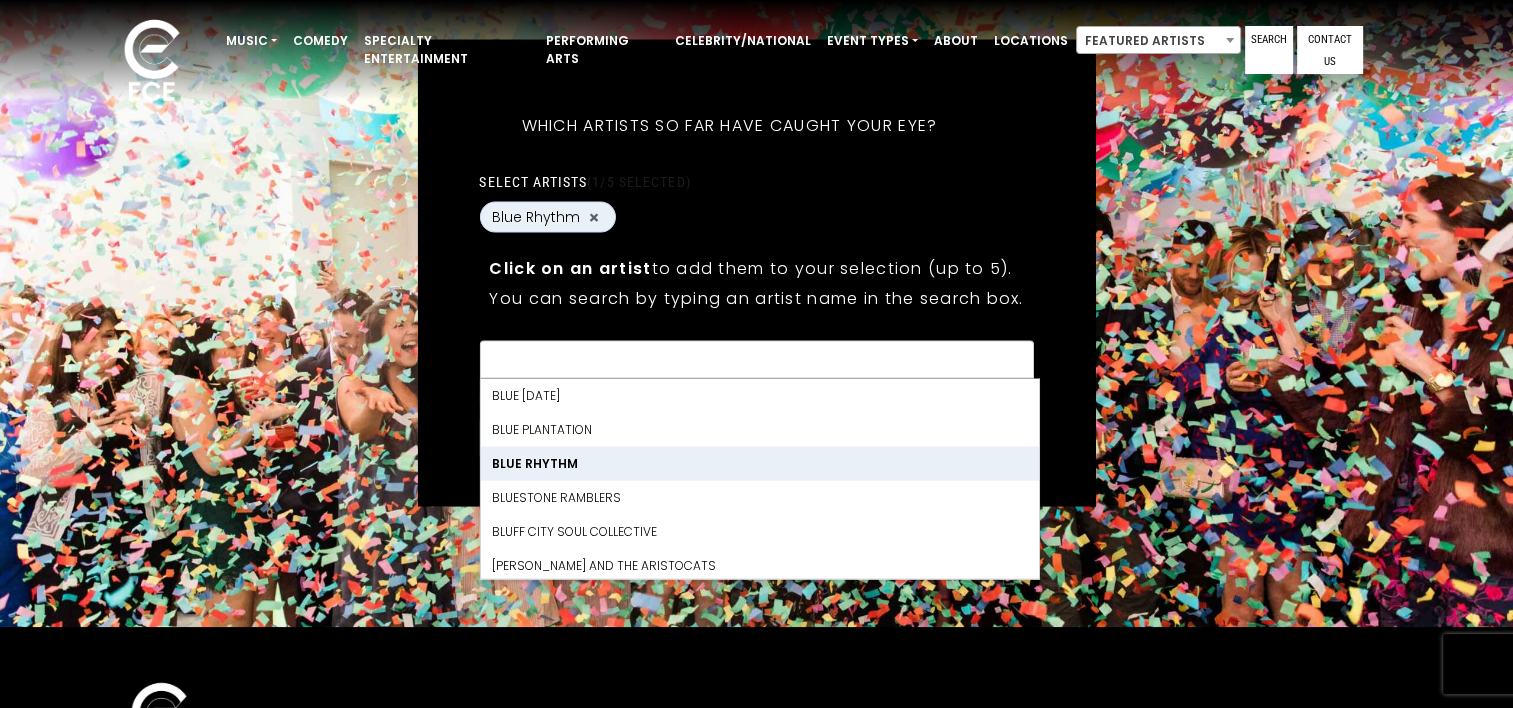 click on "Blue Rhythm" at bounding box center [759, 463] 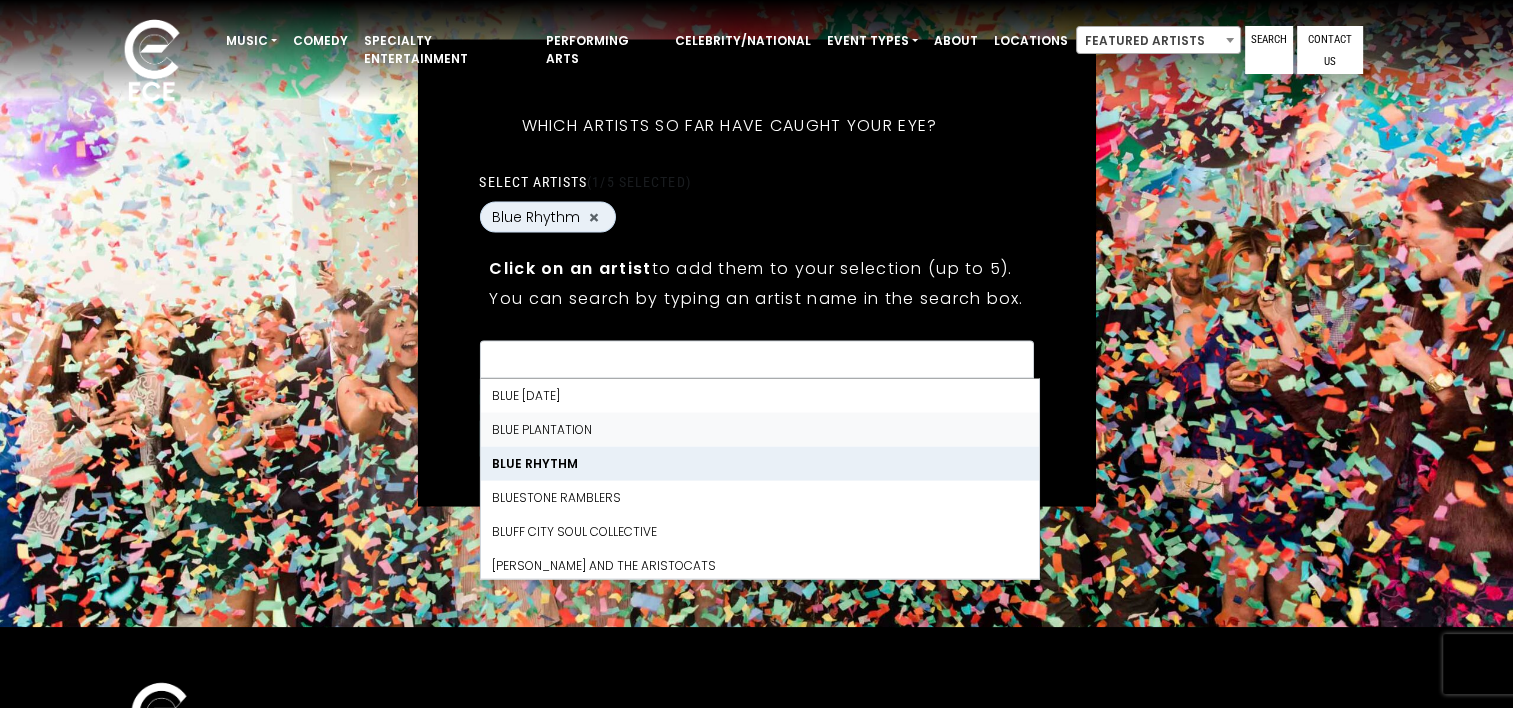 scroll, scrollTop: 79, scrollLeft: 0, axis: vertical 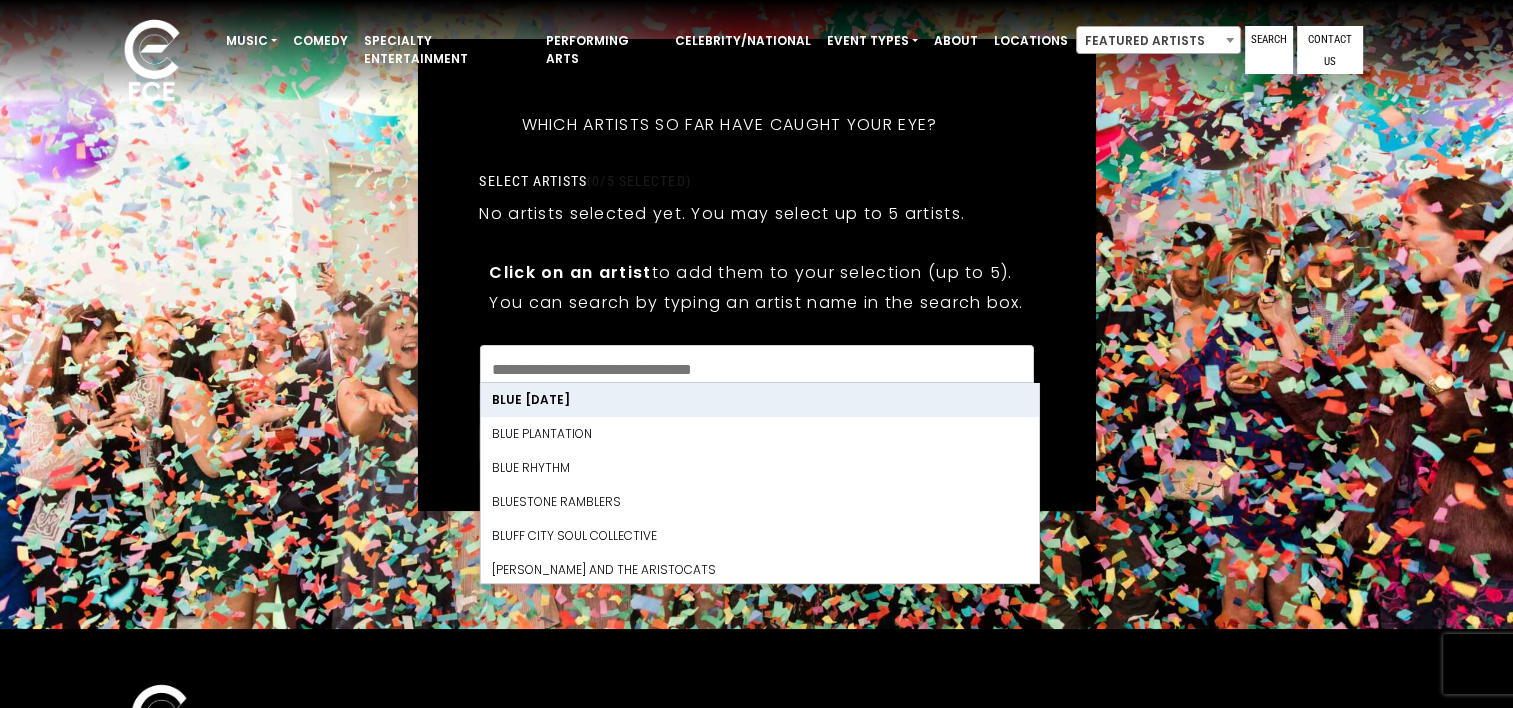 click on "You can search by typing an artist name in the search box." at bounding box center (756, 302) 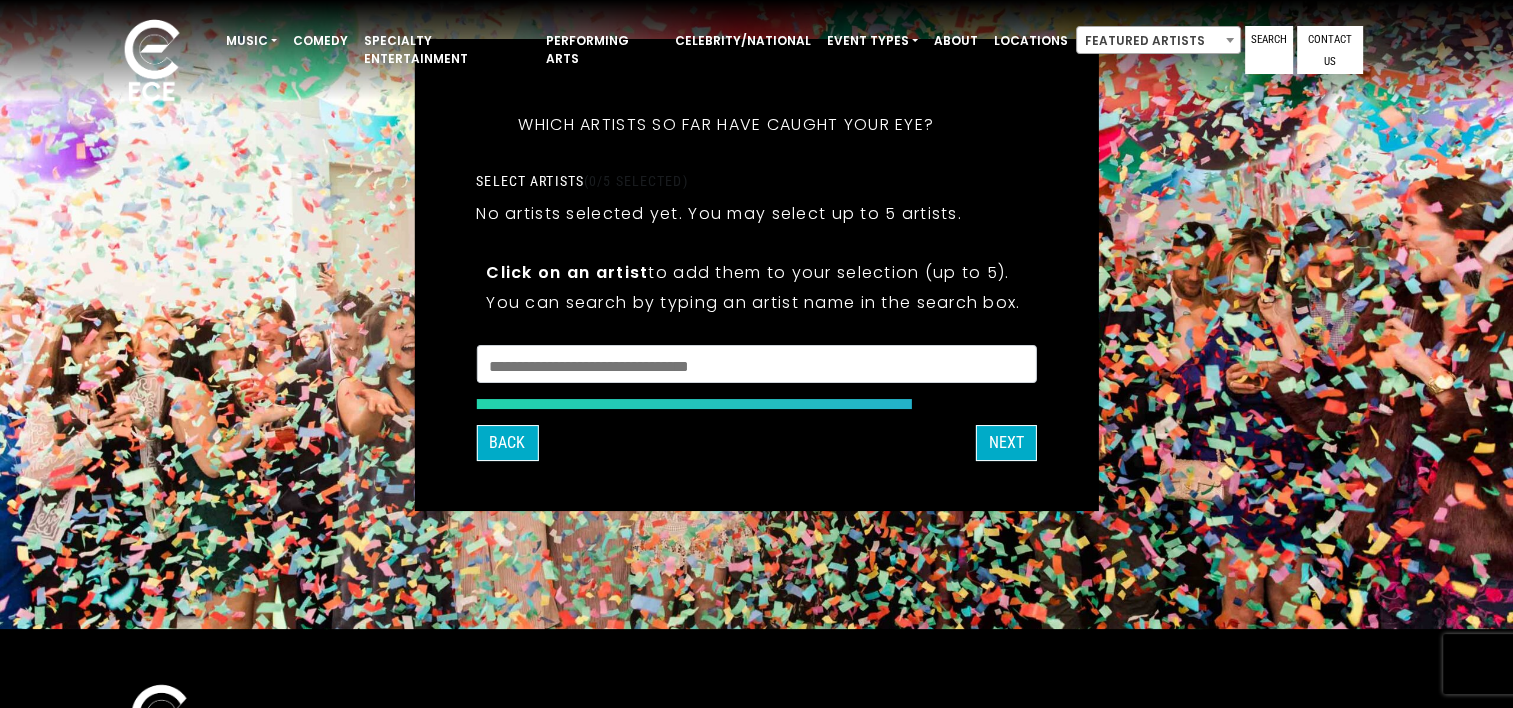 click at bounding box center [756, 367] 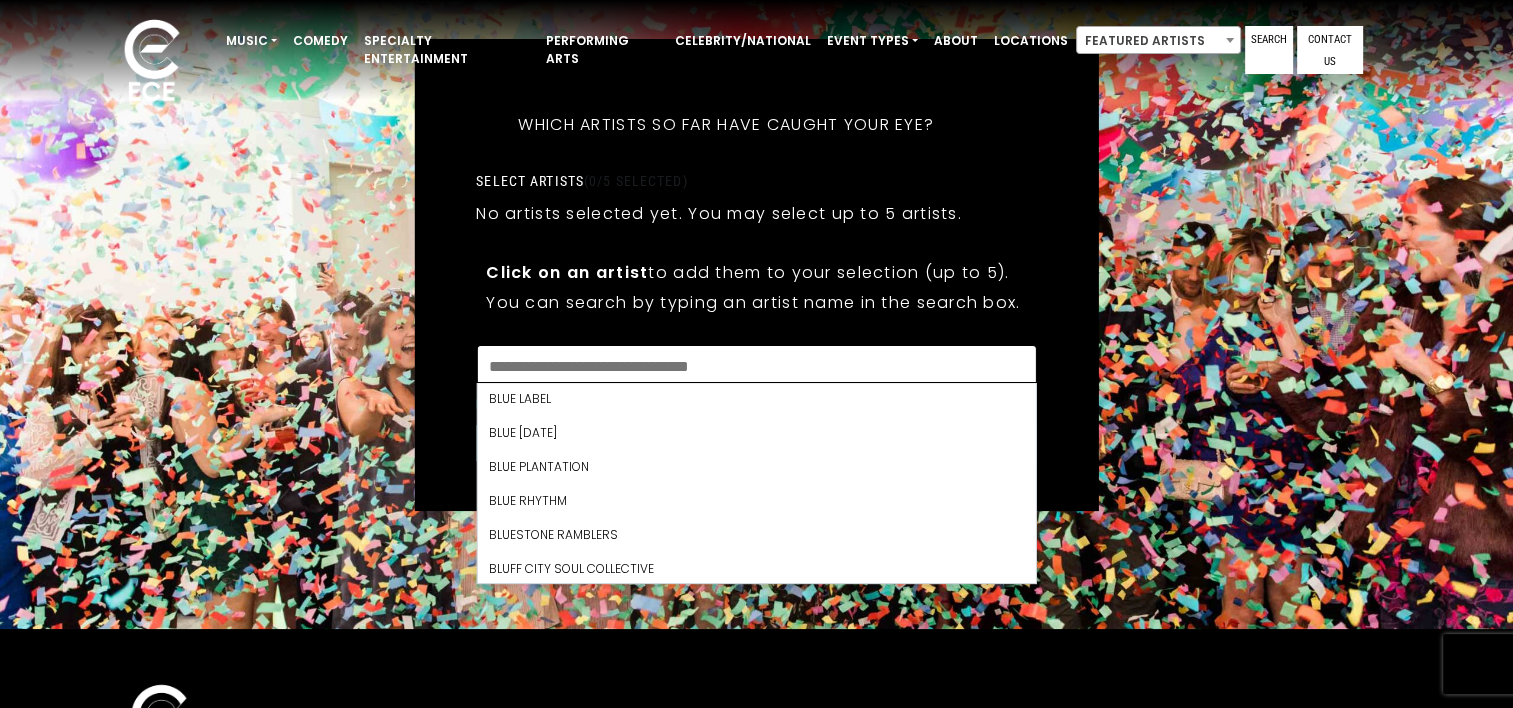 scroll, scrollTop: 3300, scrollLeft: 0, axis: vertical 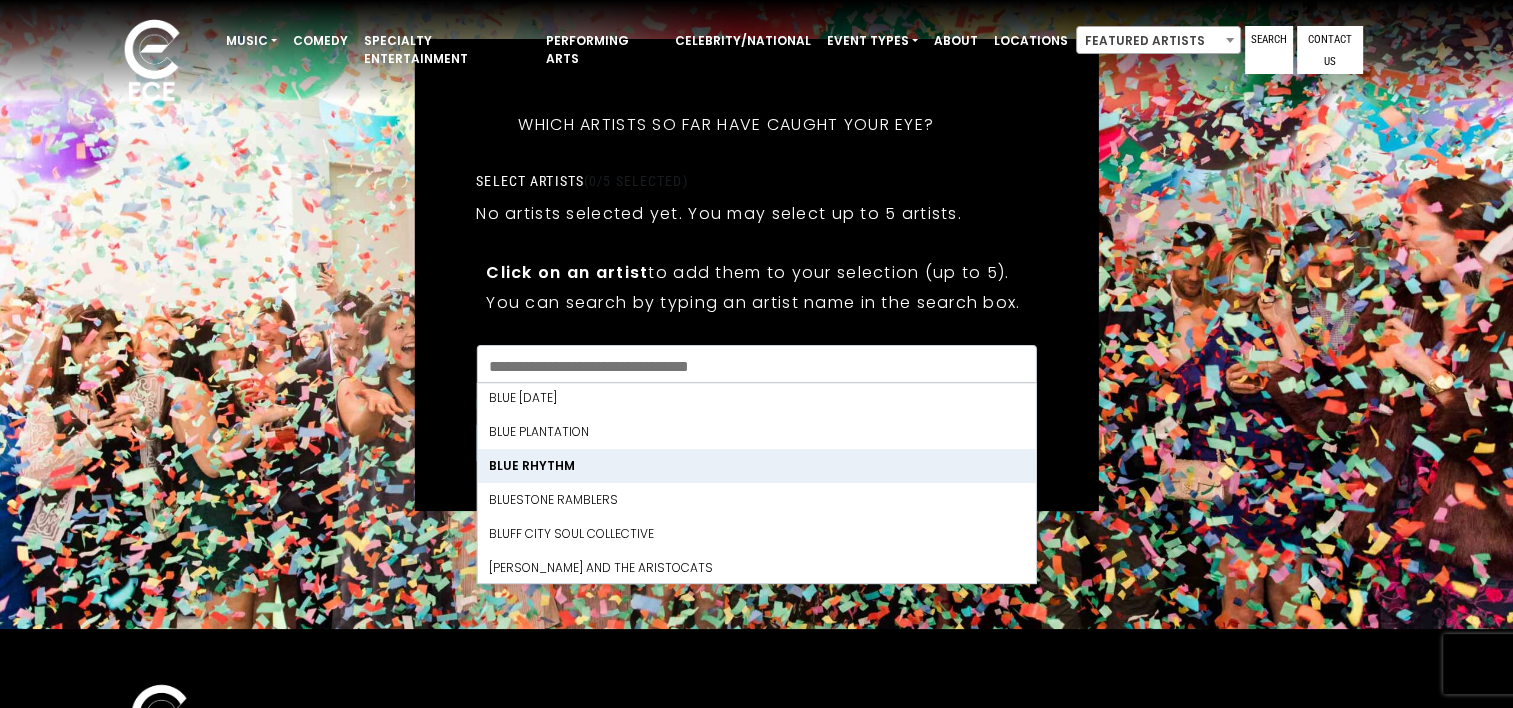 click on "Blue Rhythm" at bounding box center [756, 466] 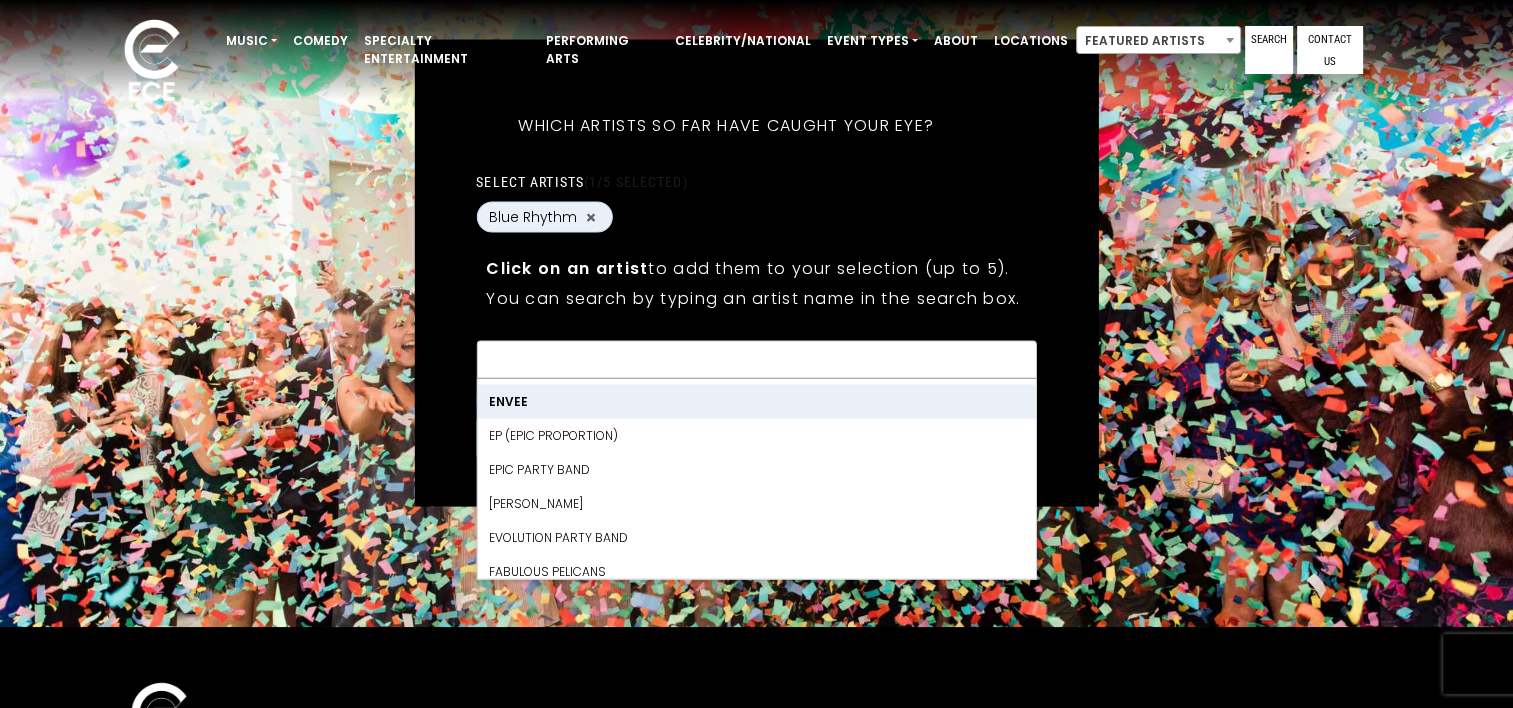 scroll, scrollTop: 8800, scrollLeft: 0, axis: vertical 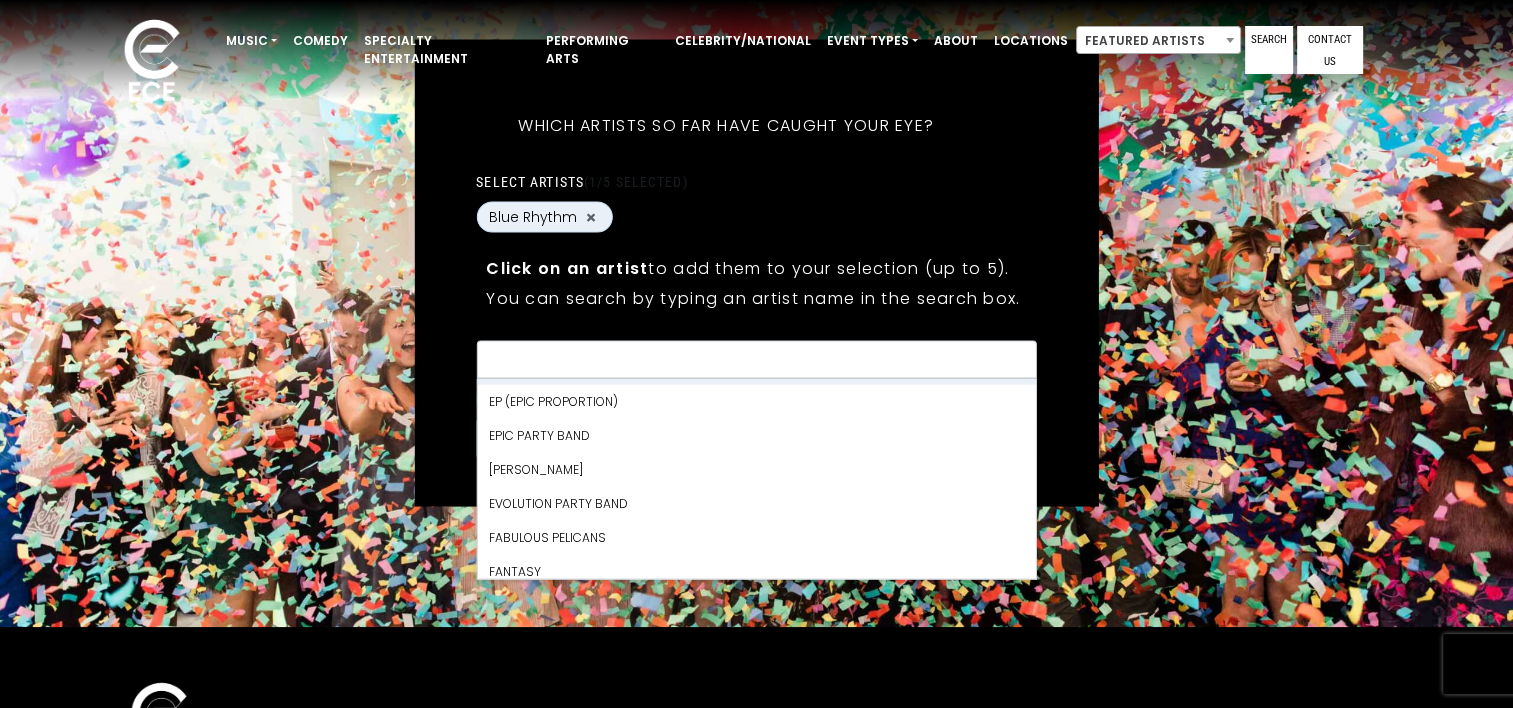 click on "Blue Rhythm ×" at bounding box center [756, 220] 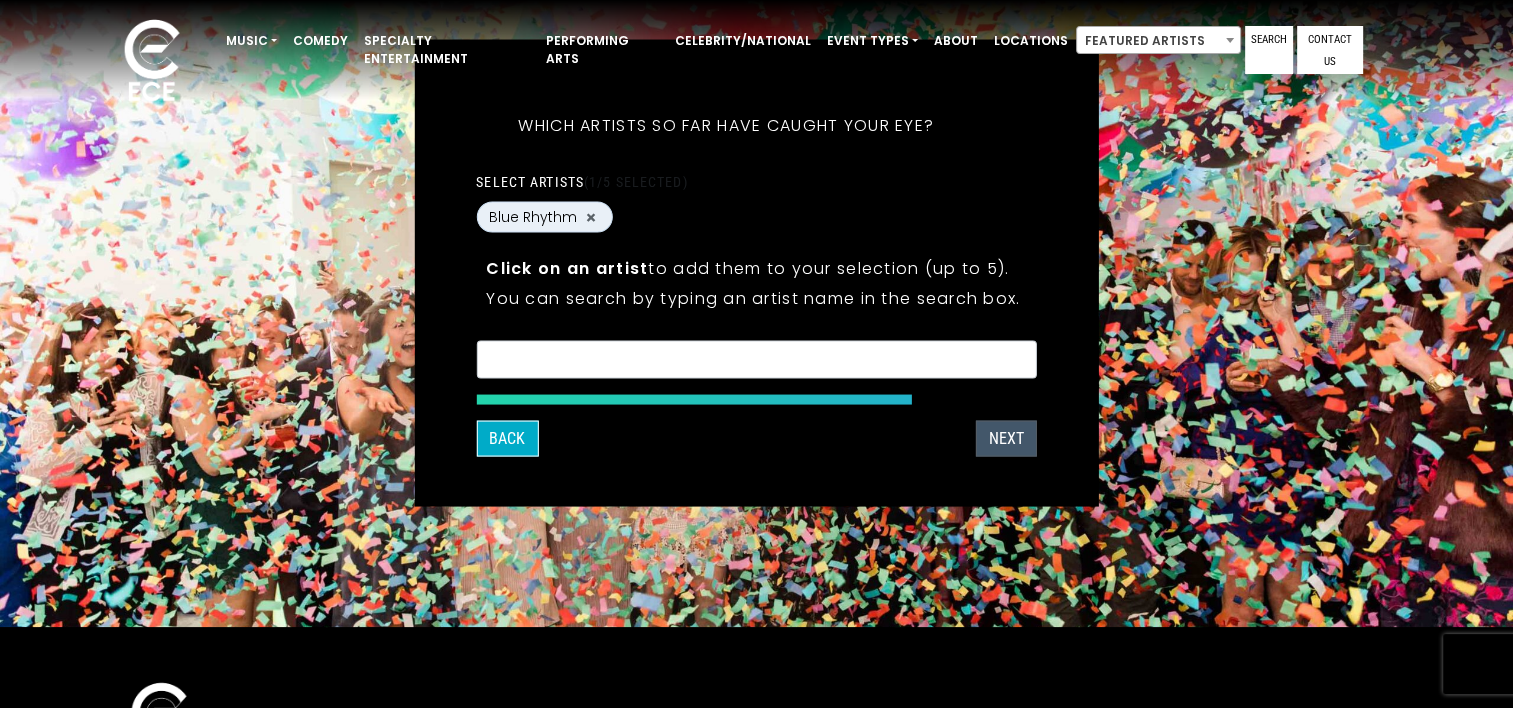 click on "Next" at bounding box center [1006, 439] 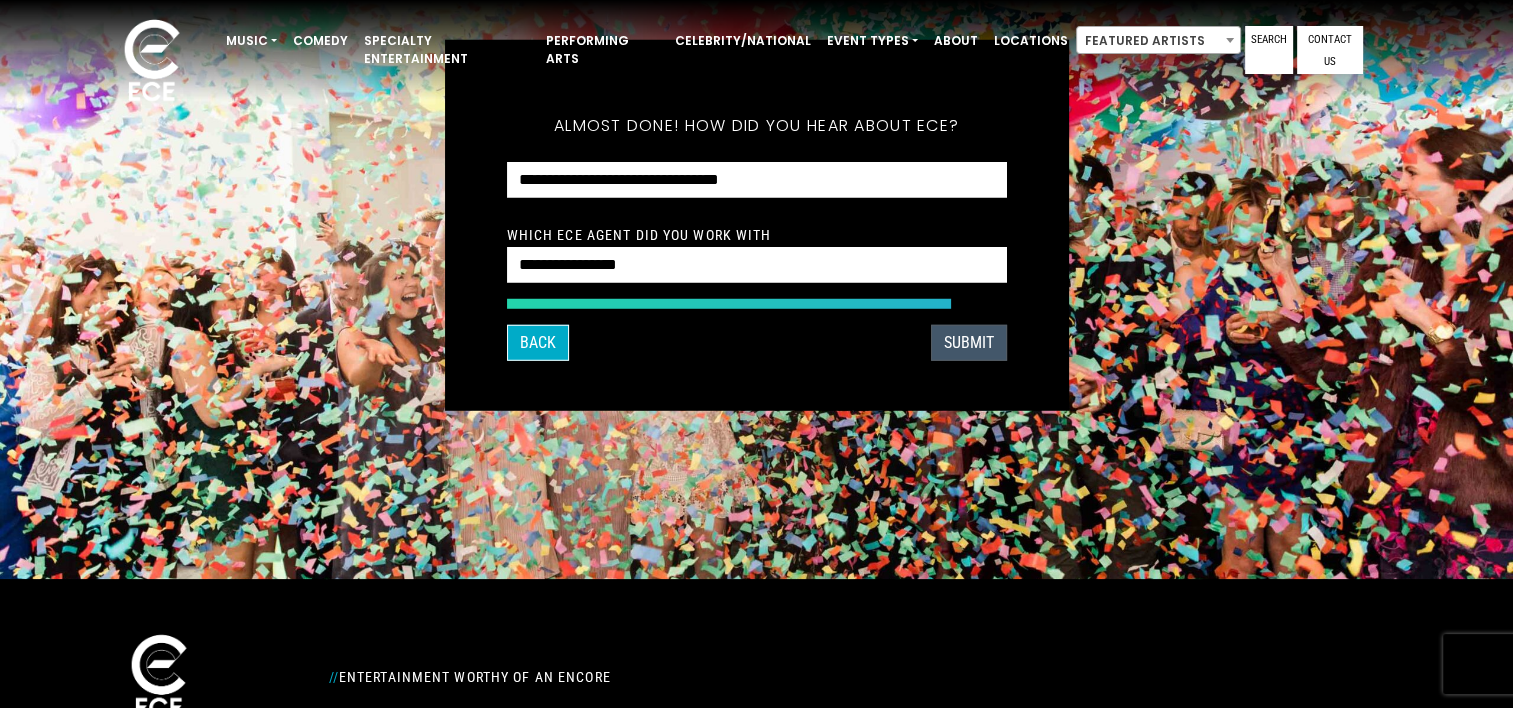 click on "SUBMIT" at bounding box center (969, 342) 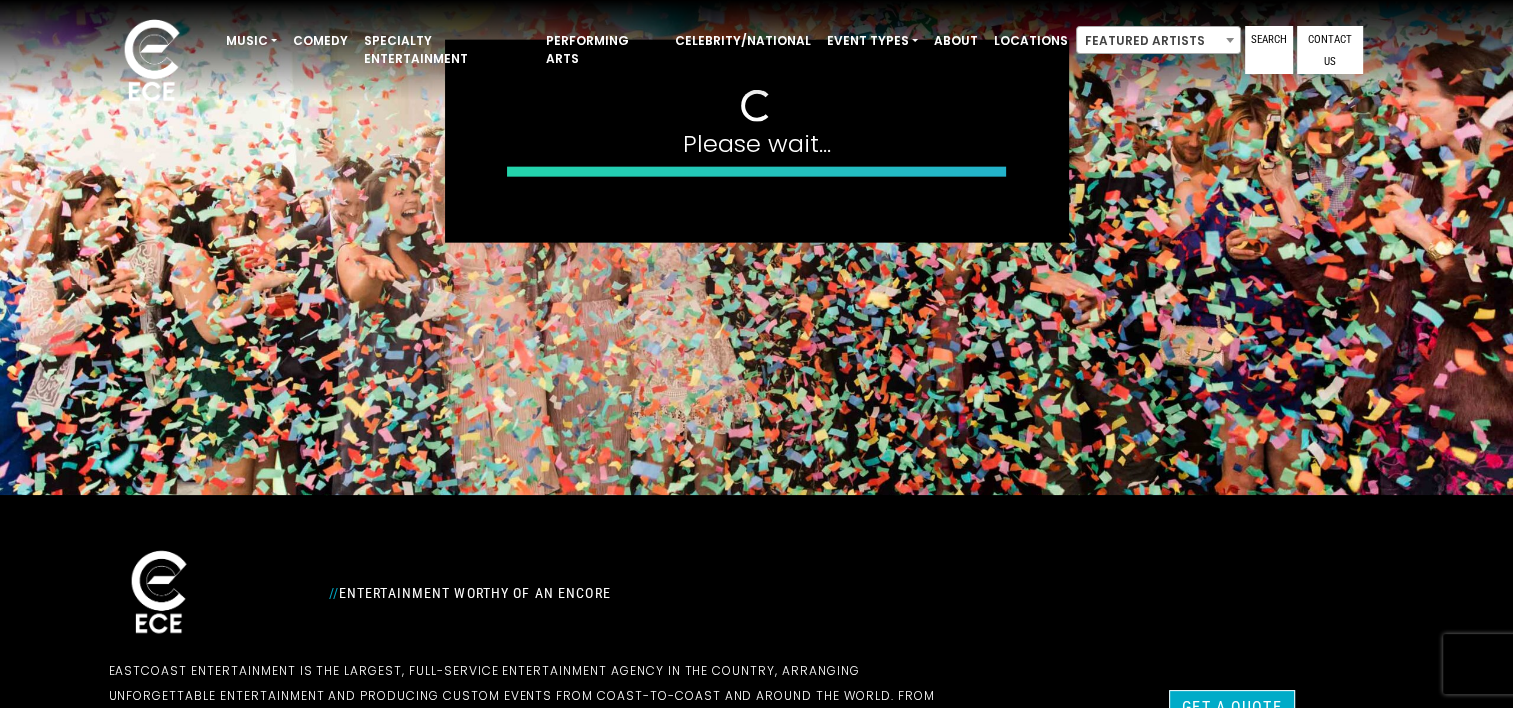 scroll, scrollTop: 219, scrollLeft: 0, axis: vertical 